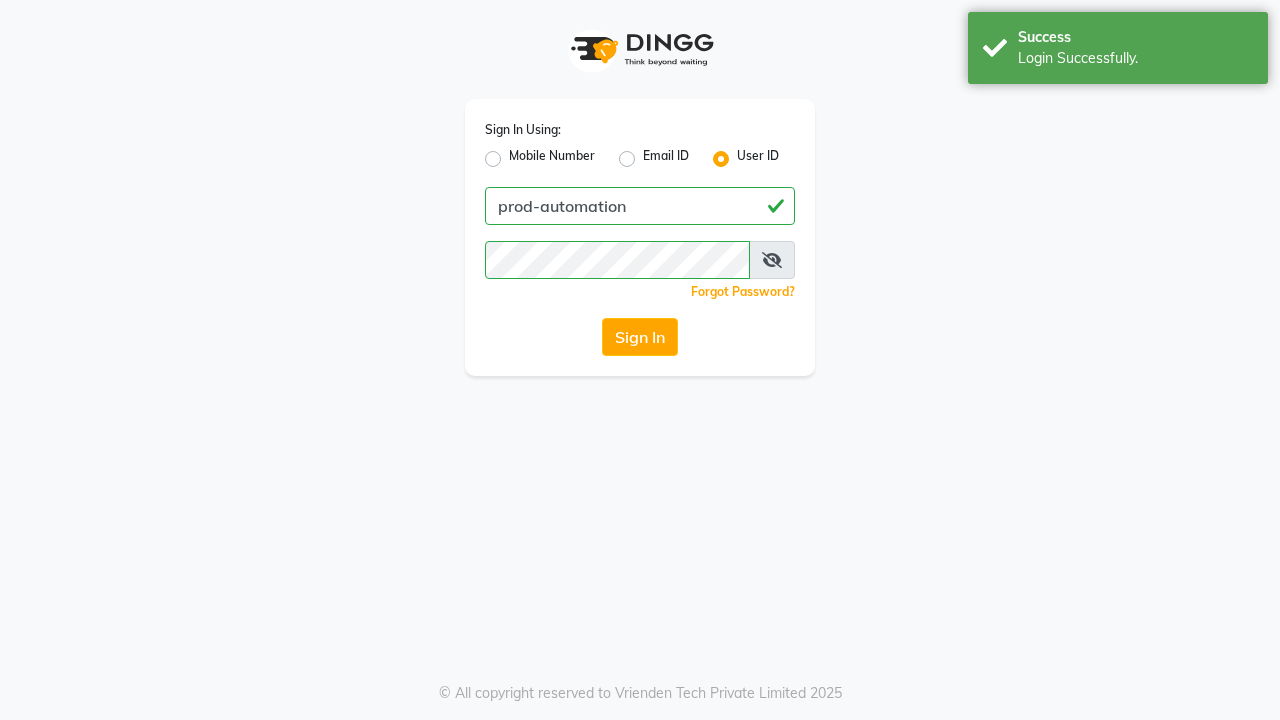 scroll, scrollTop: 0, scrollLeft: 0, axis: both 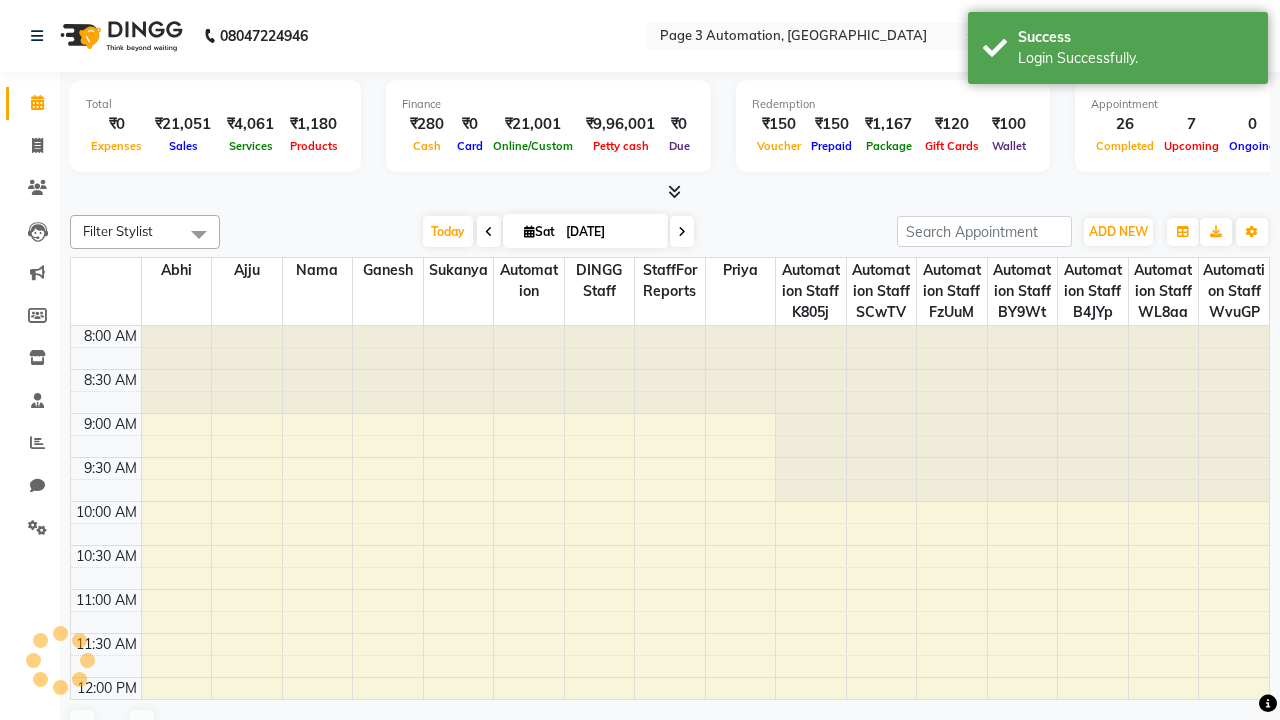select on "en" 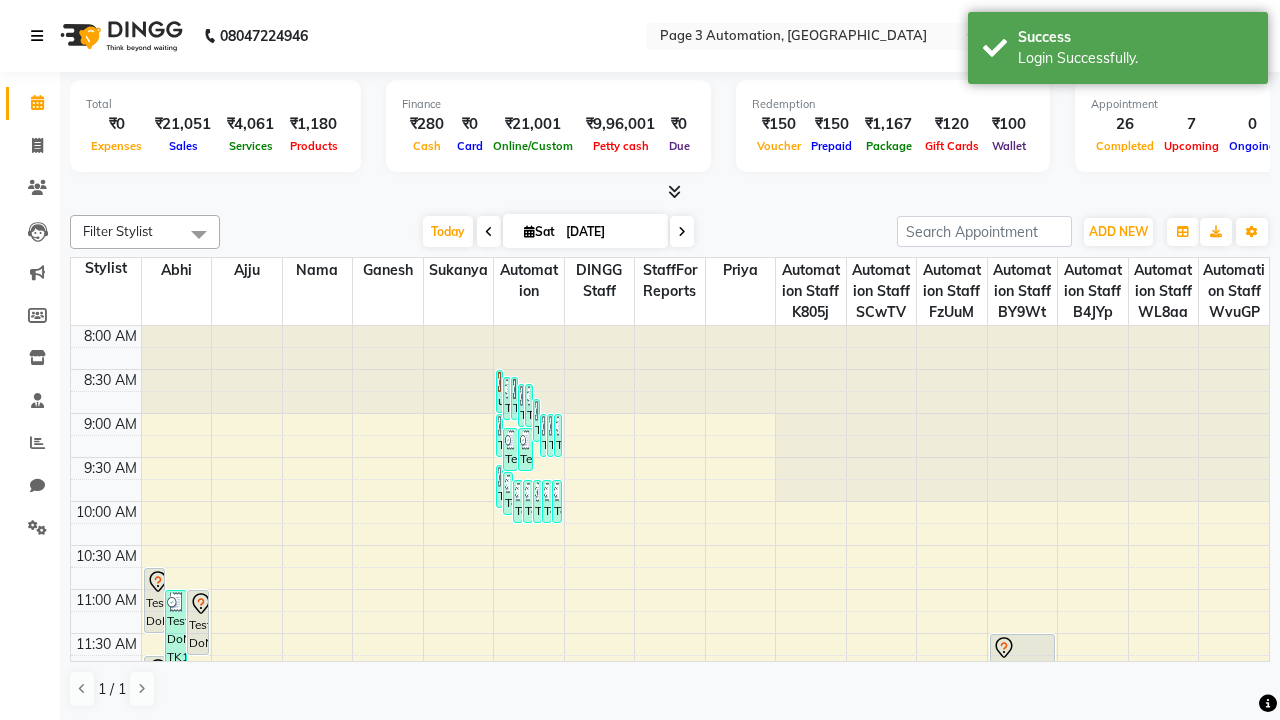 click at bounding box center [37, 36] 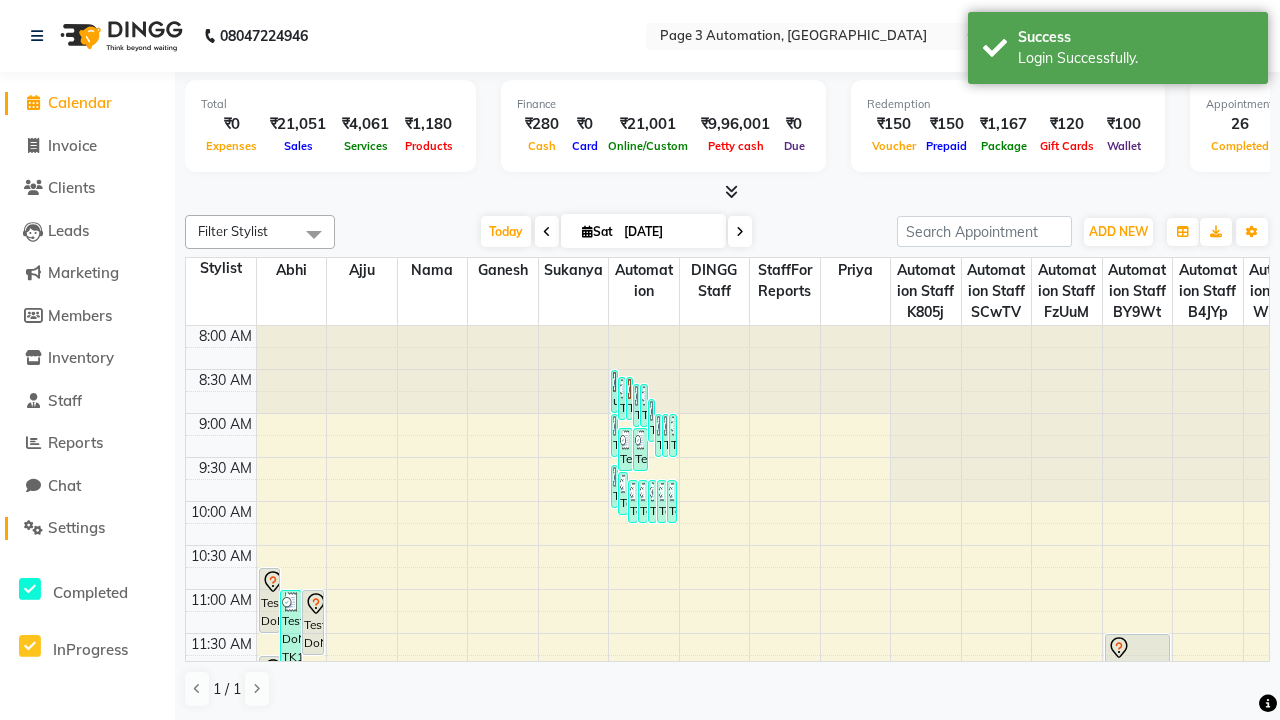 click on "Settings" 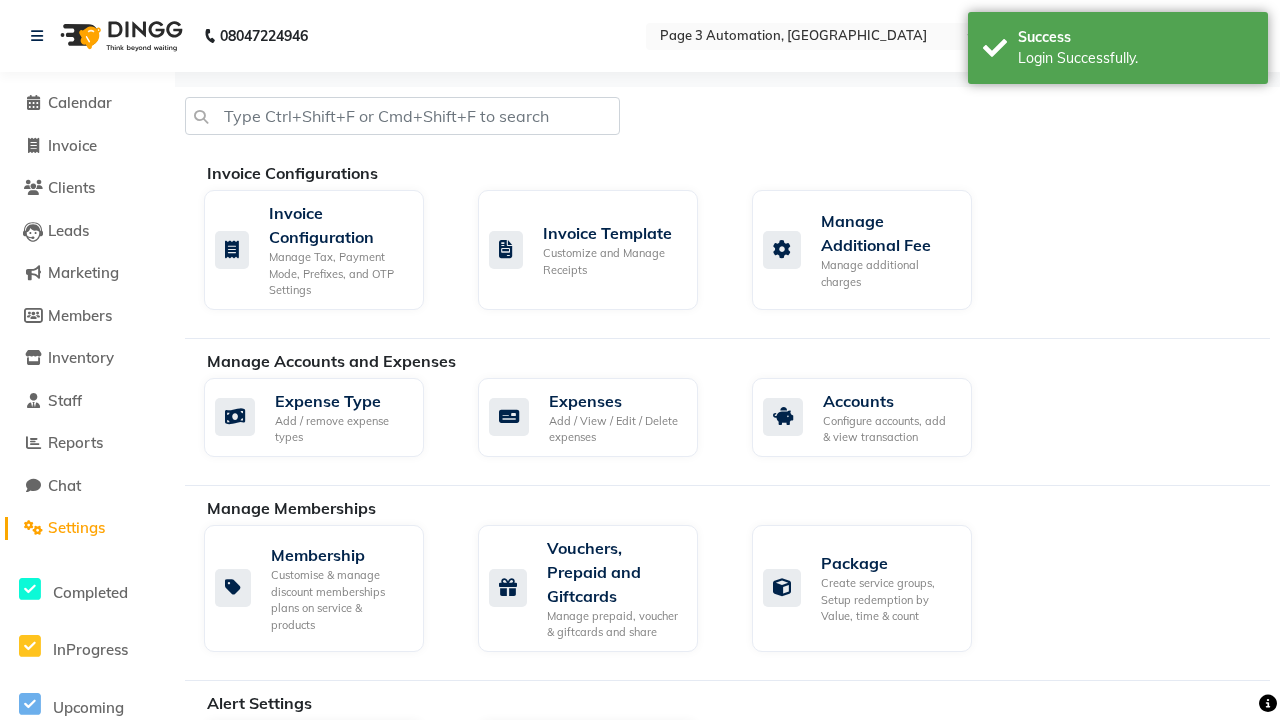click on "Manage reset opening cash, change password." 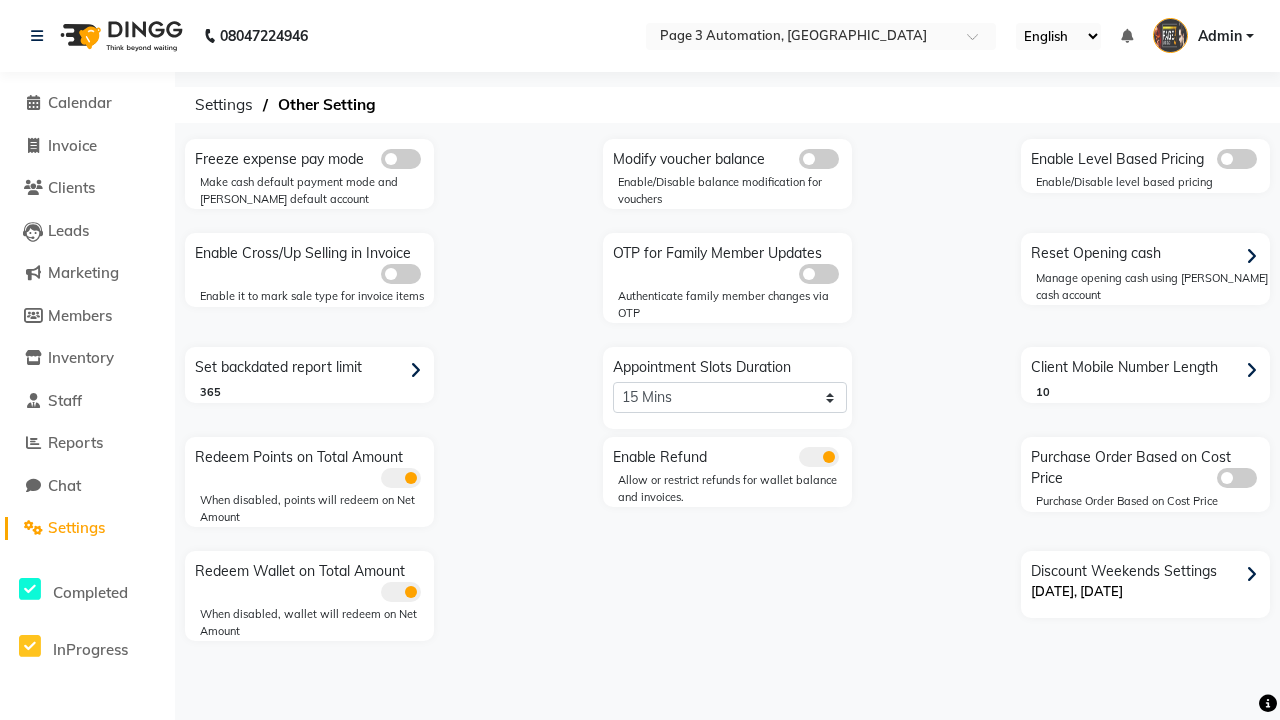 click 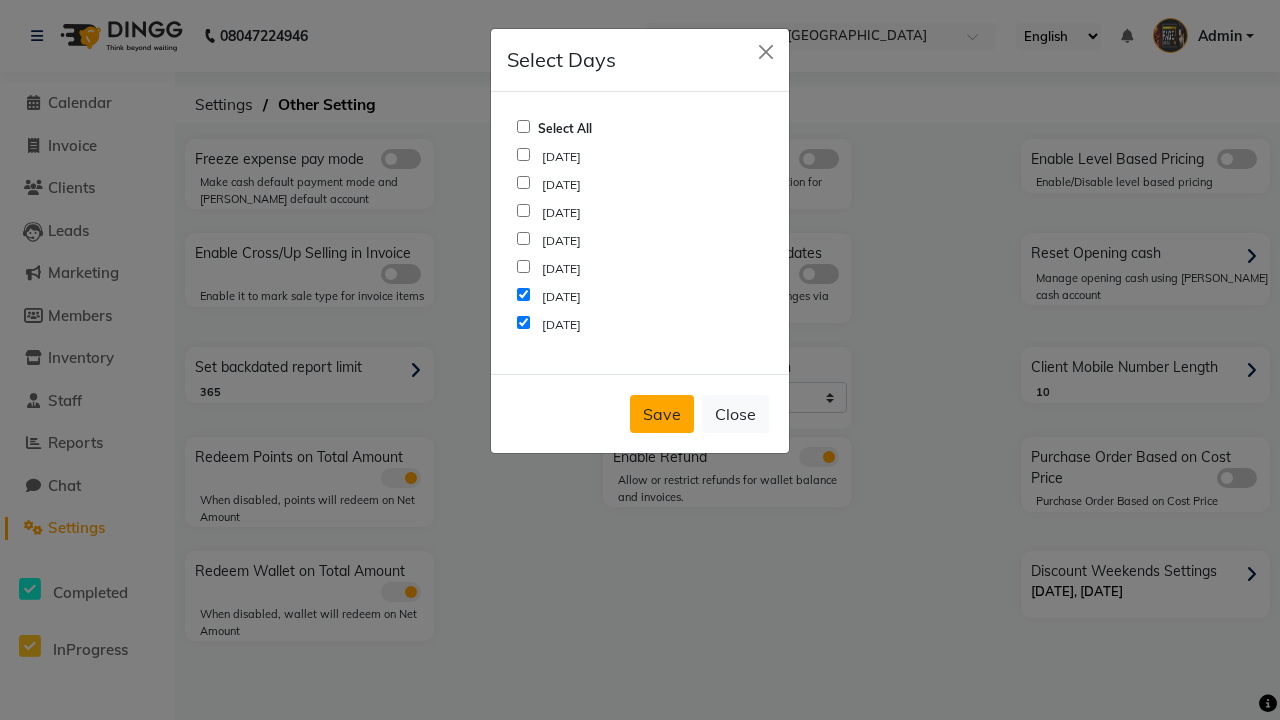 click on "Save" 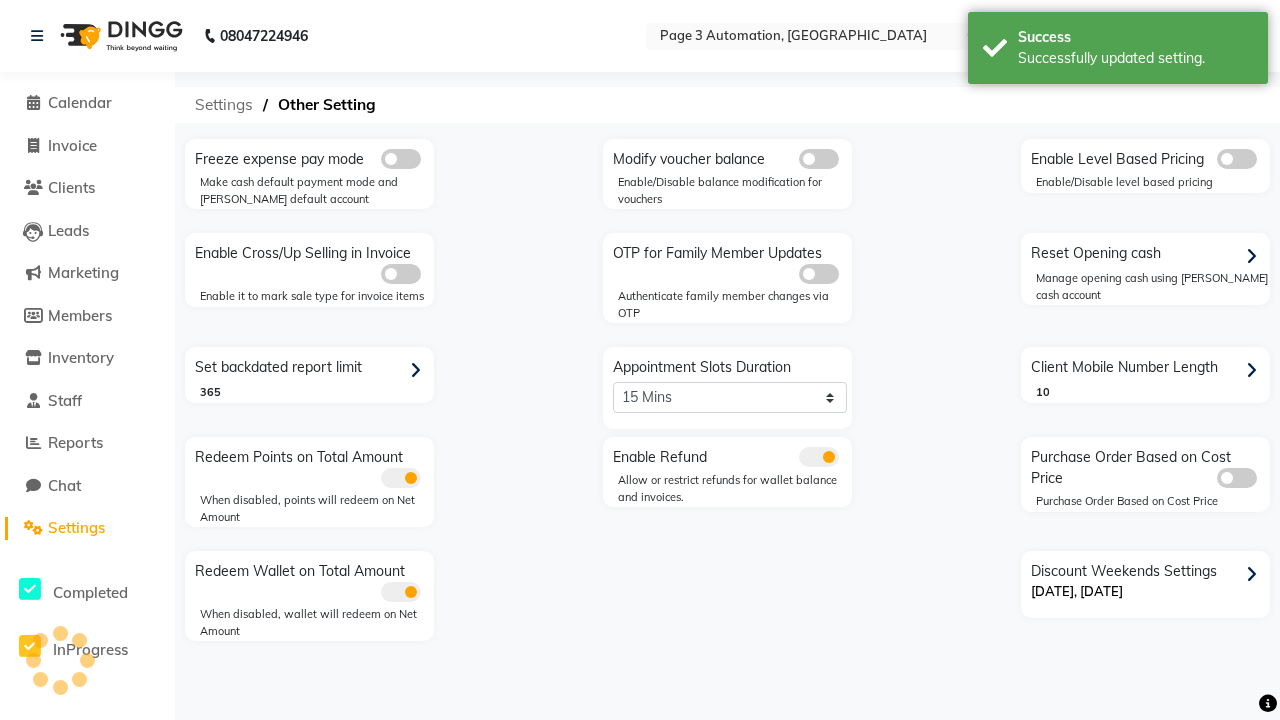 click on "Settings" 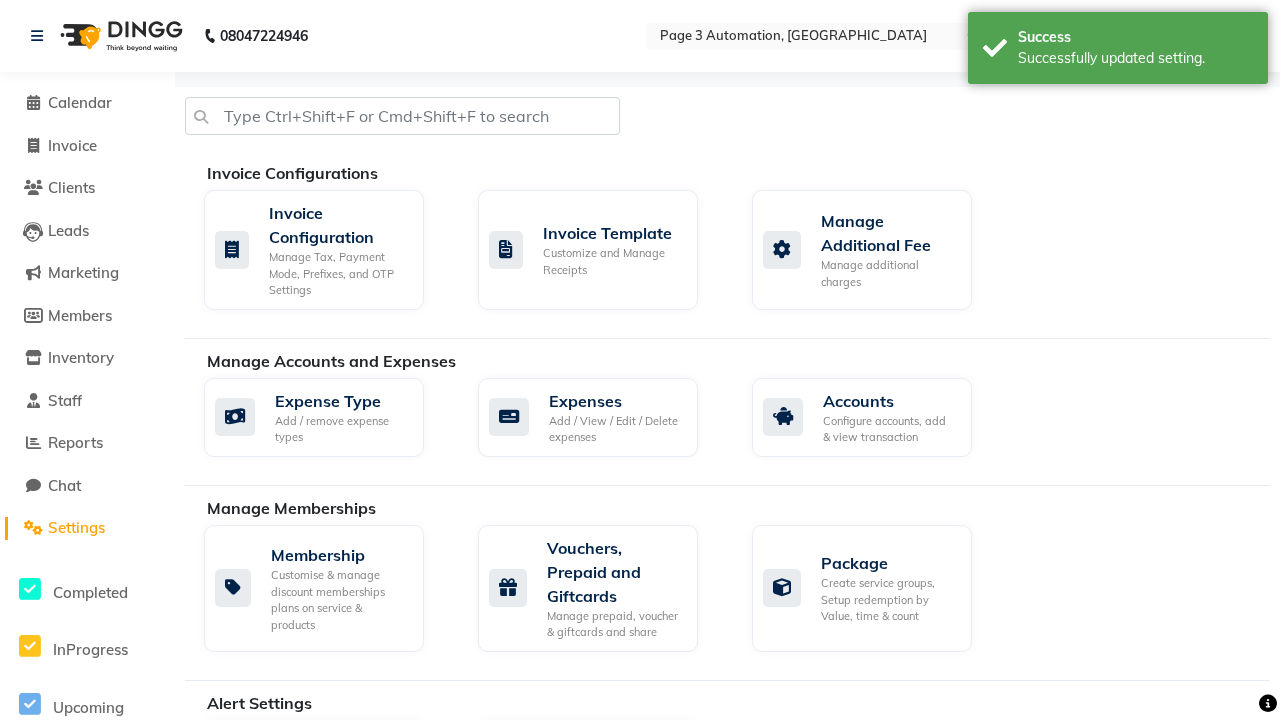 scroll, scrollTop: 0, scrollLeft: 5, axis: horizontal 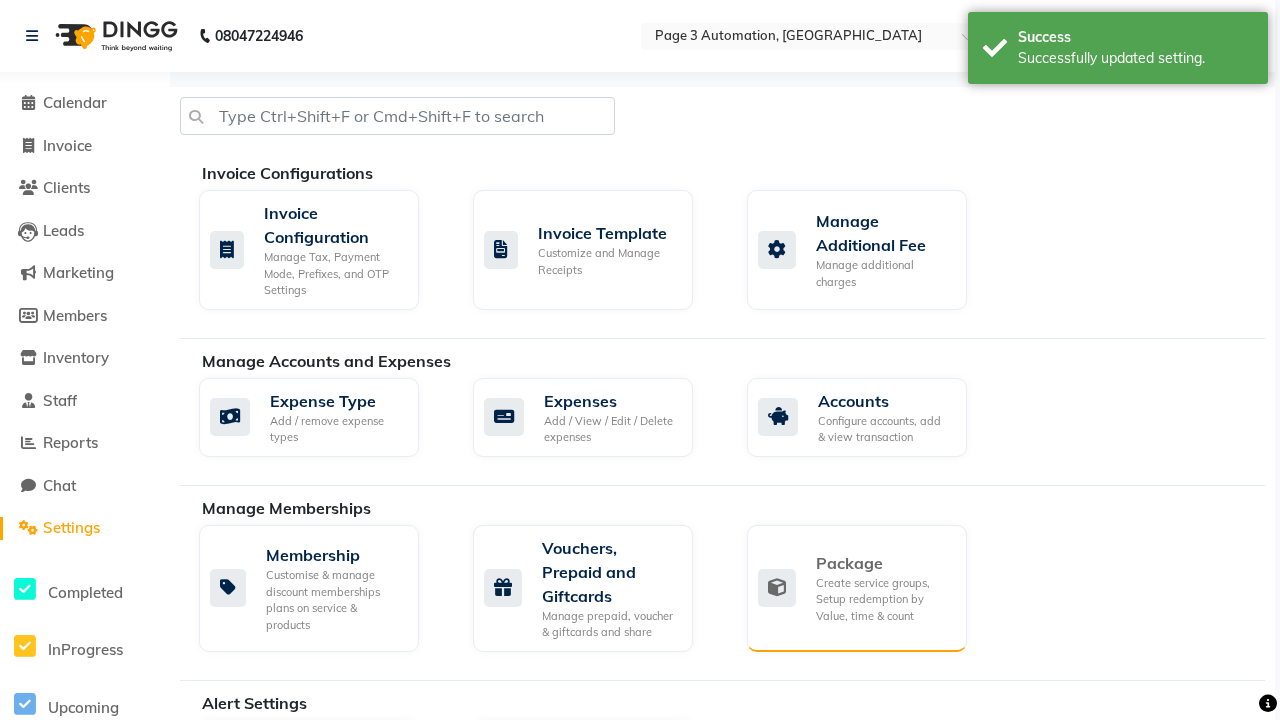 click on "Package" 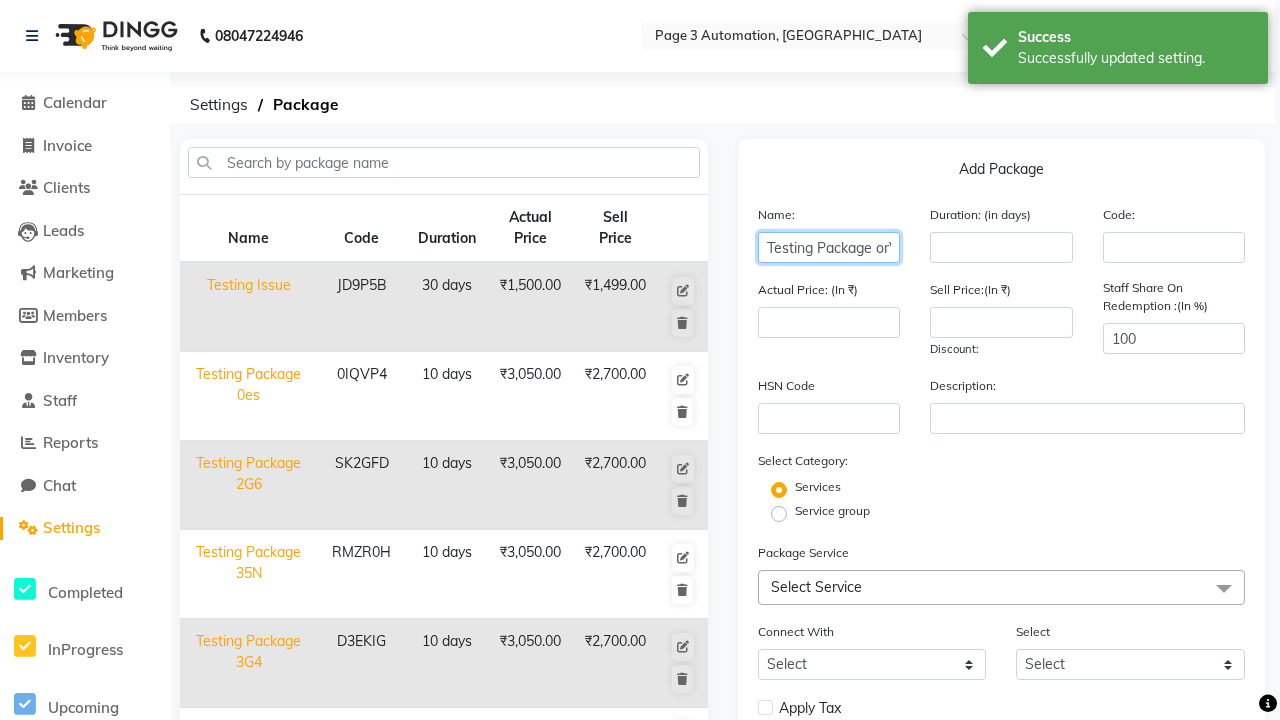 type on "Testing Package orV" 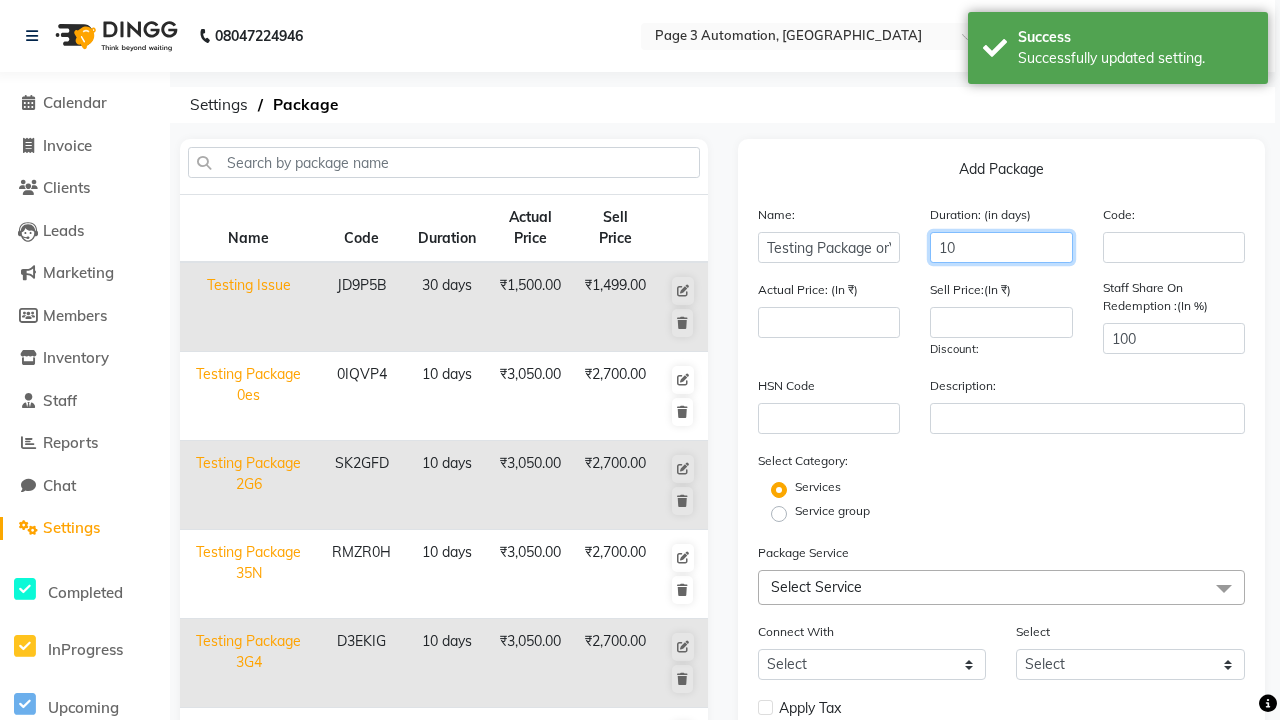 type on "10" 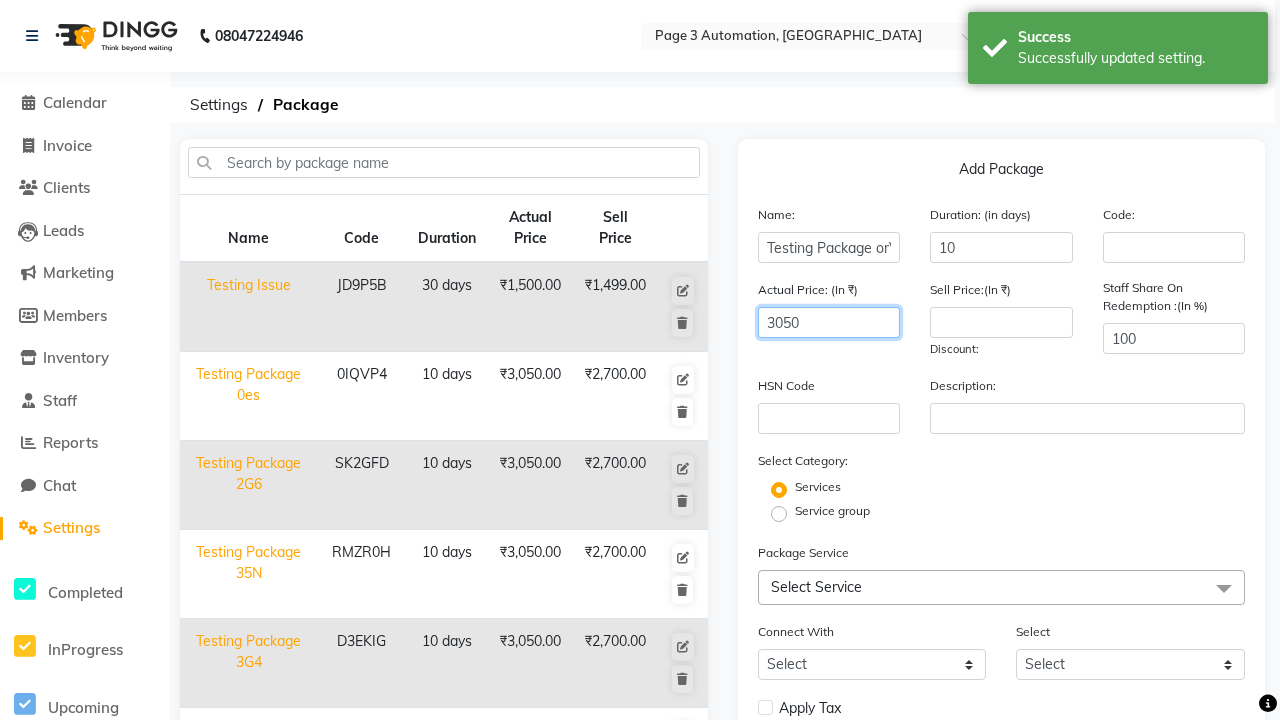 scroll, scrollTop: 0, scrollLeft: 0, axis: both 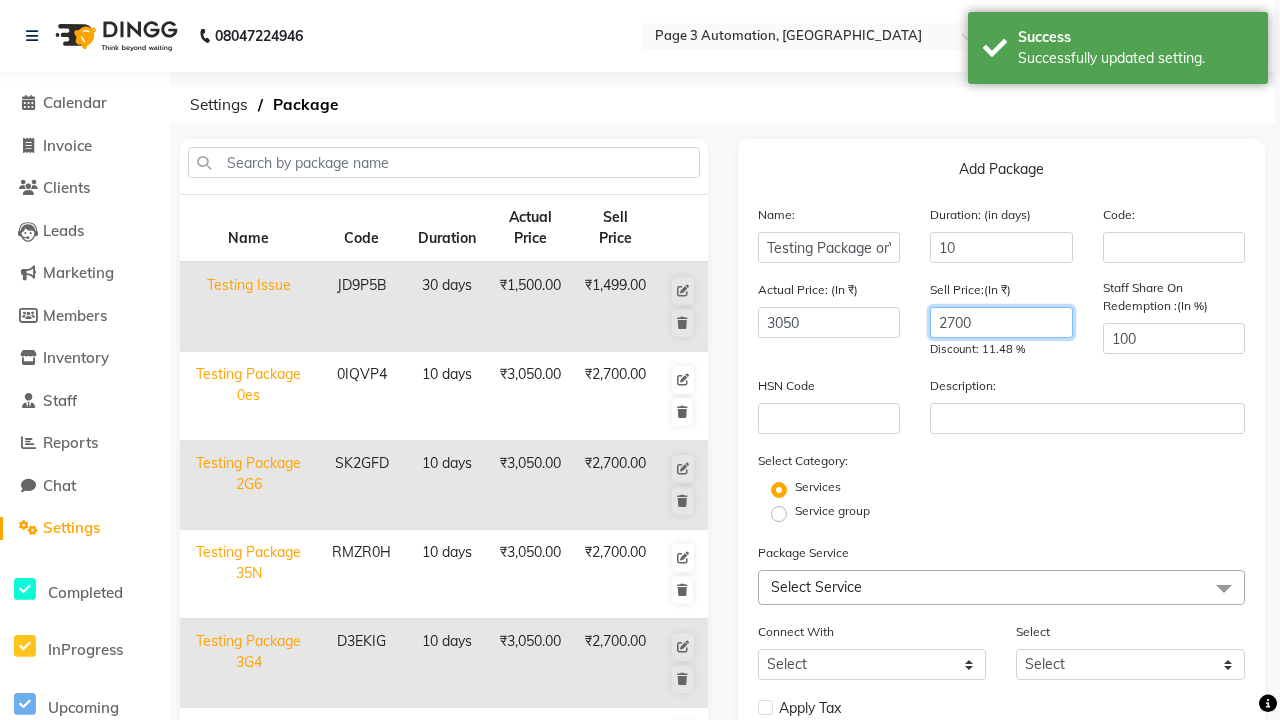type on "2700" 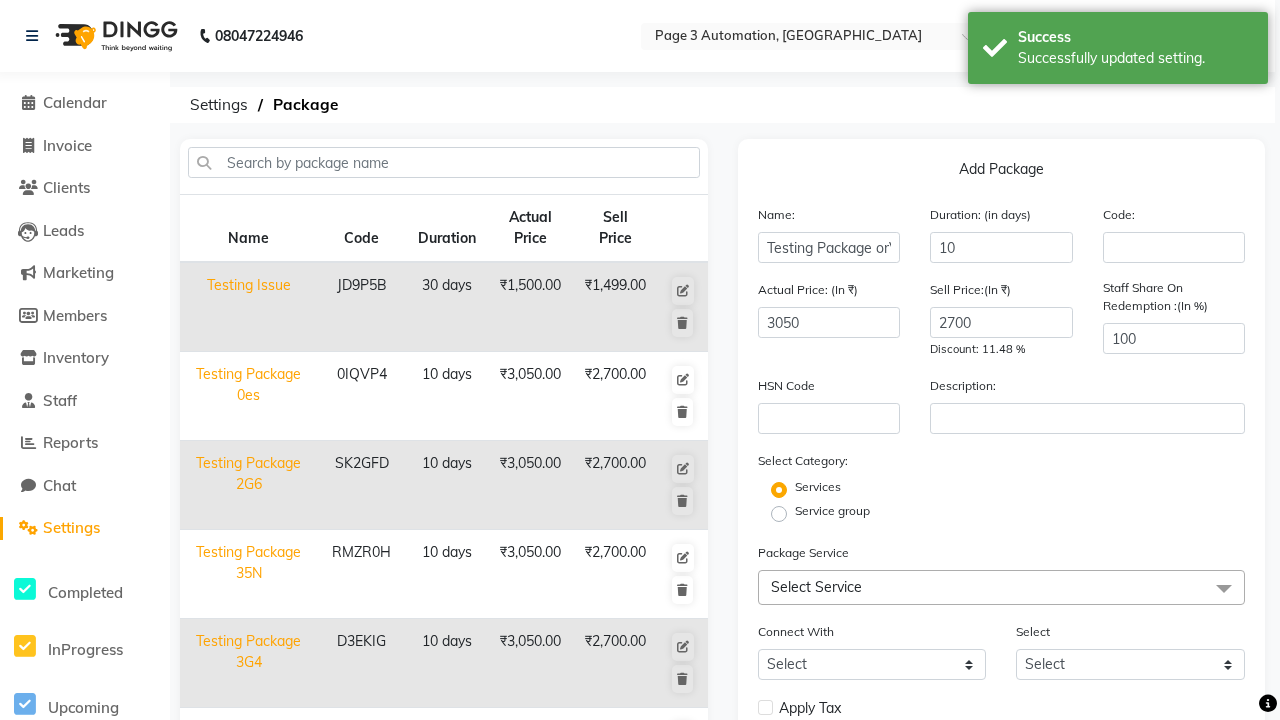 click on "Service group" 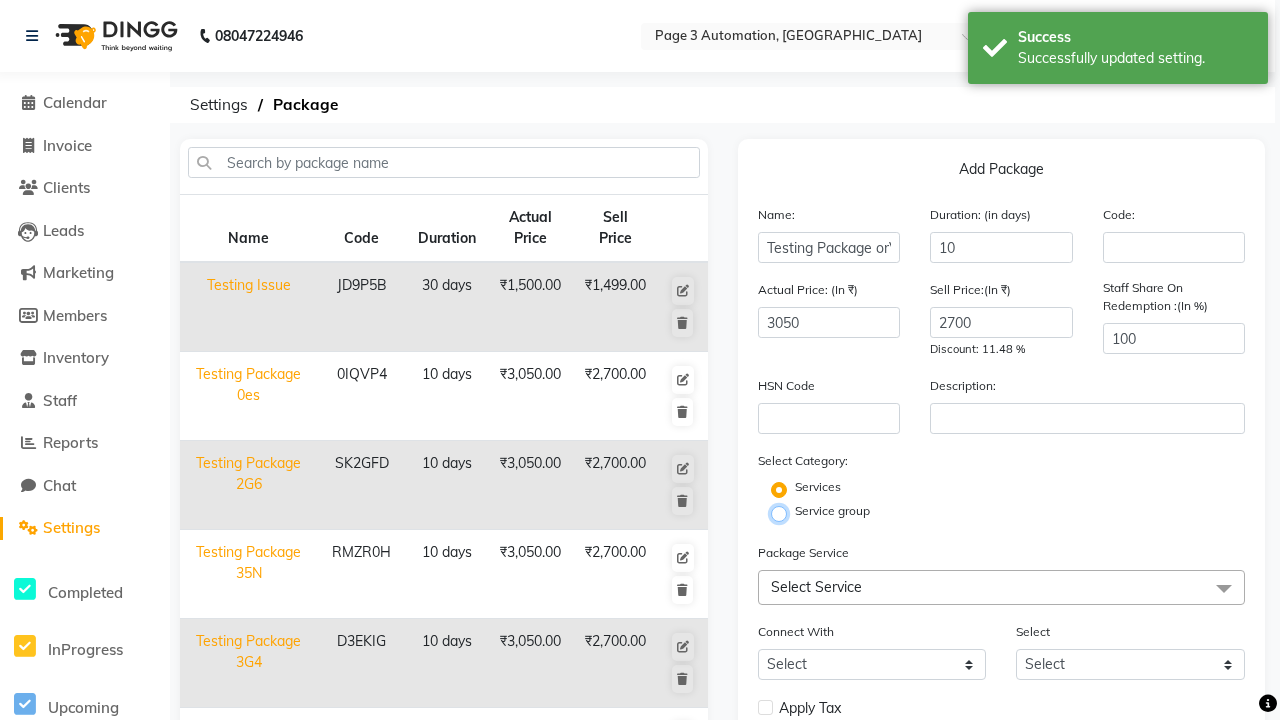 click on "Service group" at bounding box center (785, 512) 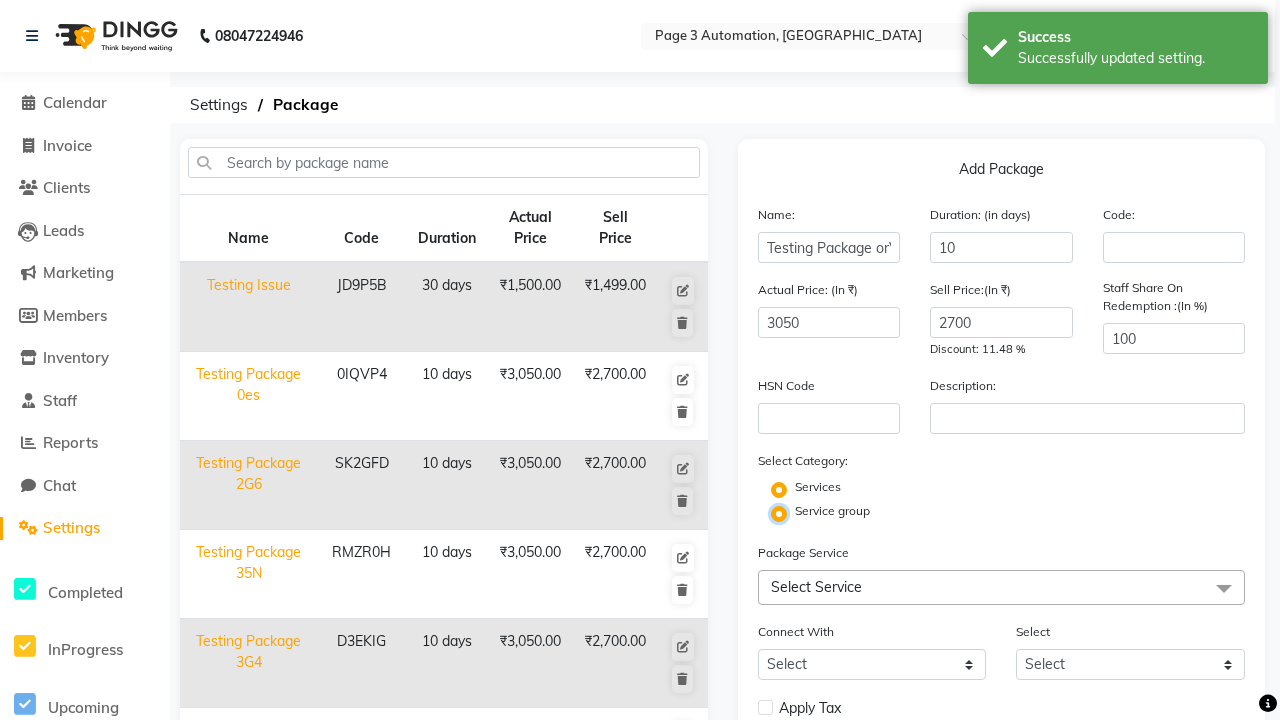 radio on "false" 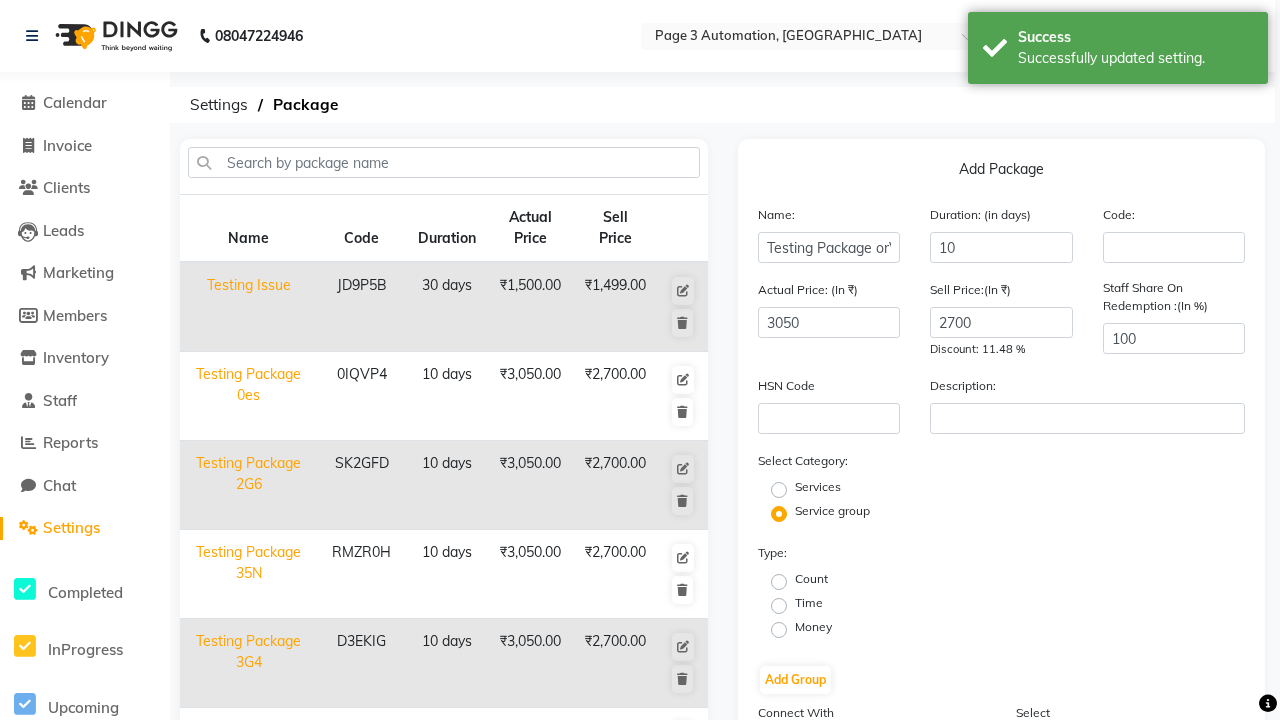 click on "Money" 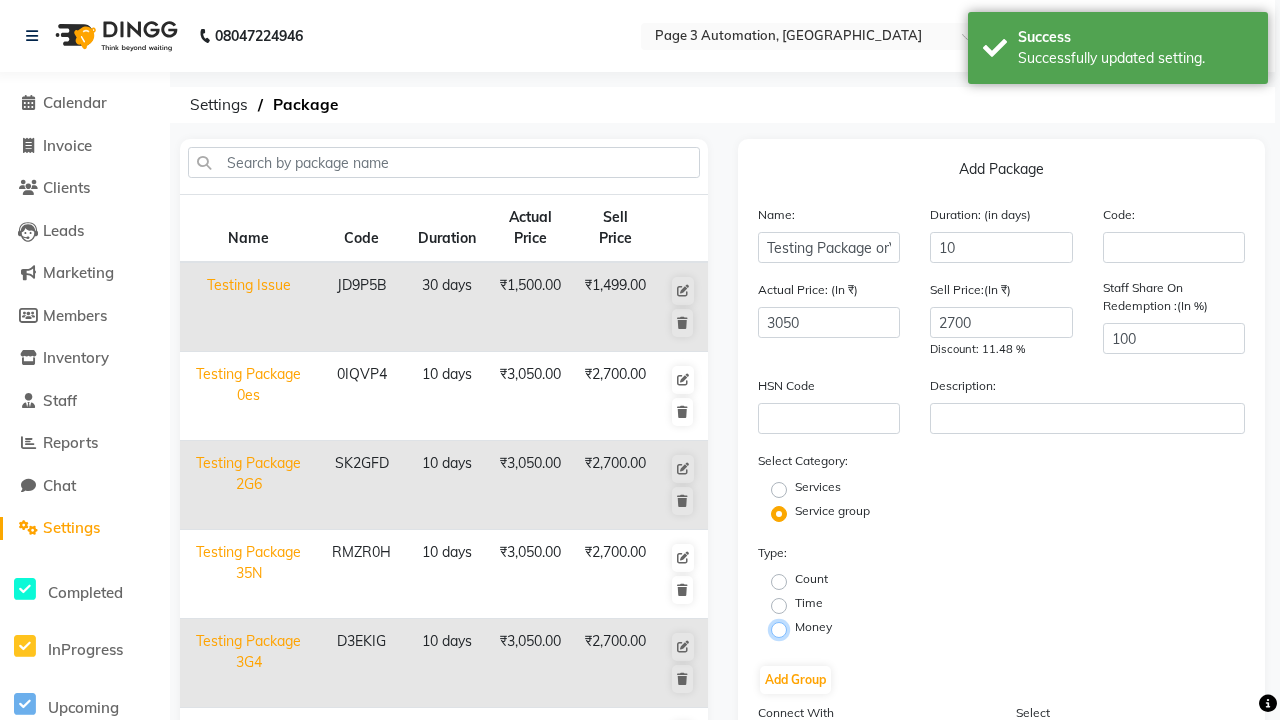 click on "Money" at bounding box center [785, 628] 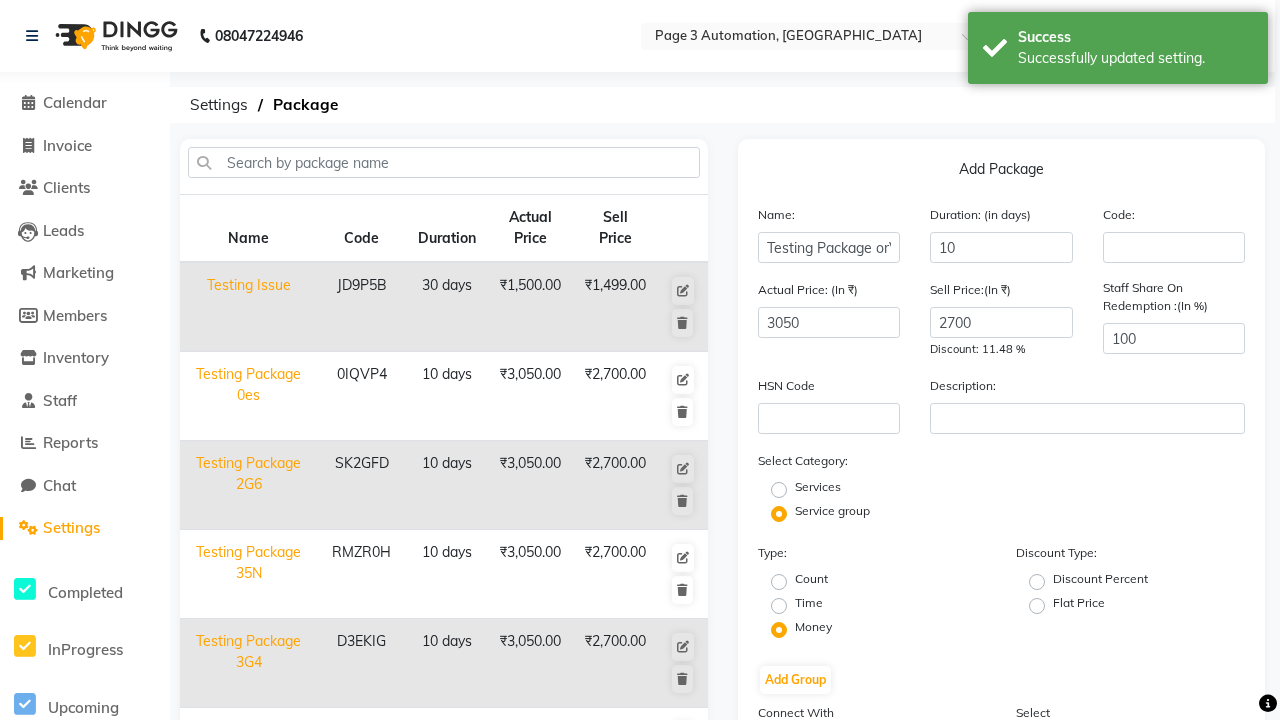 click on "Flat Price" 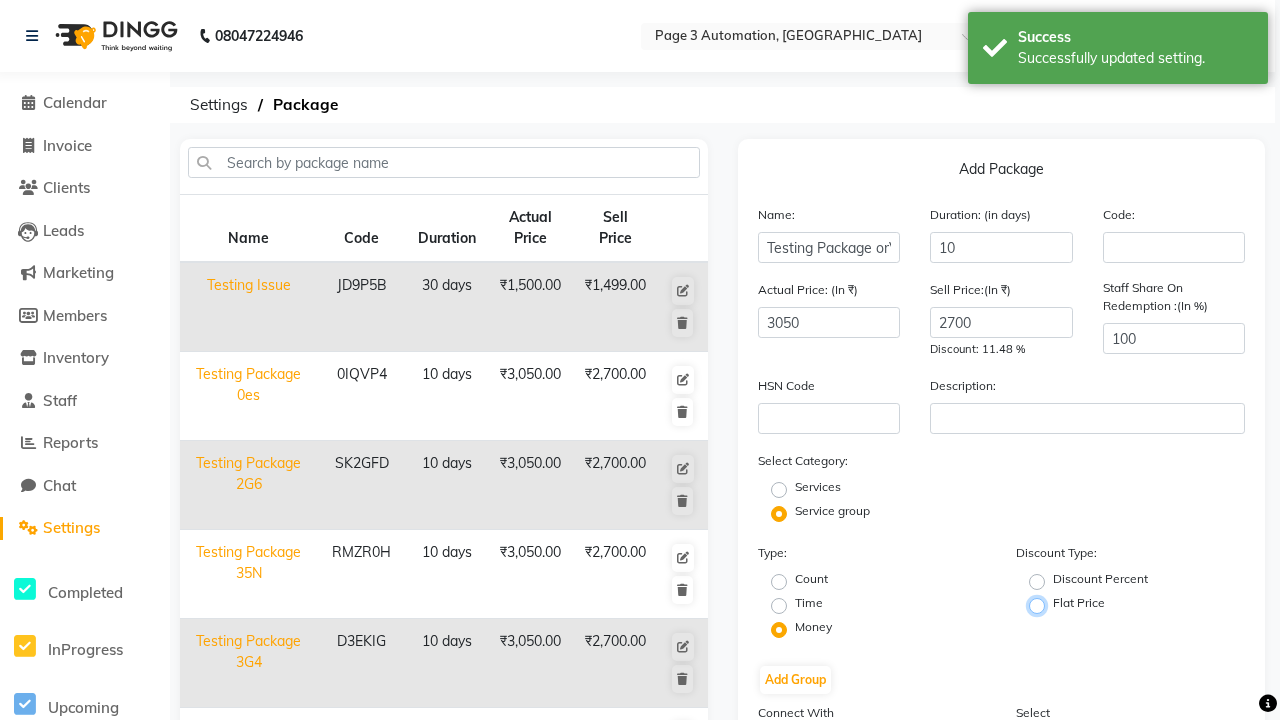 click on "Flat Price" at bounding box center [1043, 604] 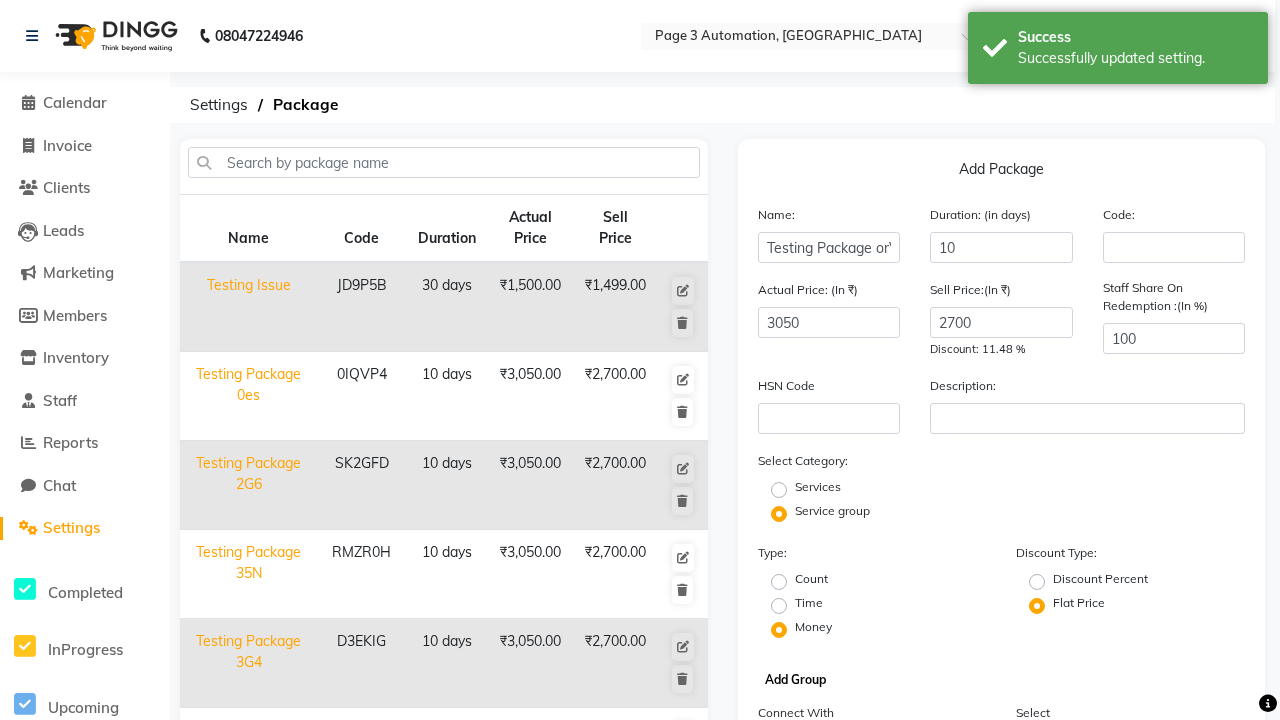 click on "Add Group" 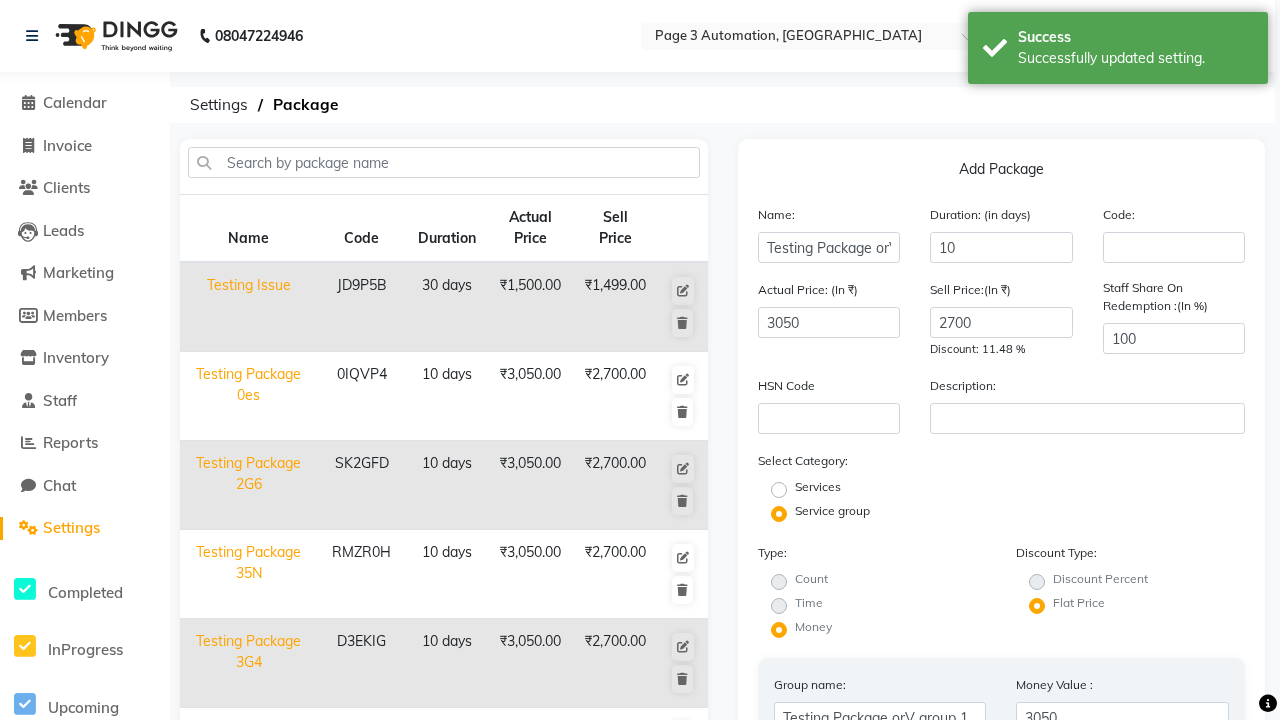 type on "025" 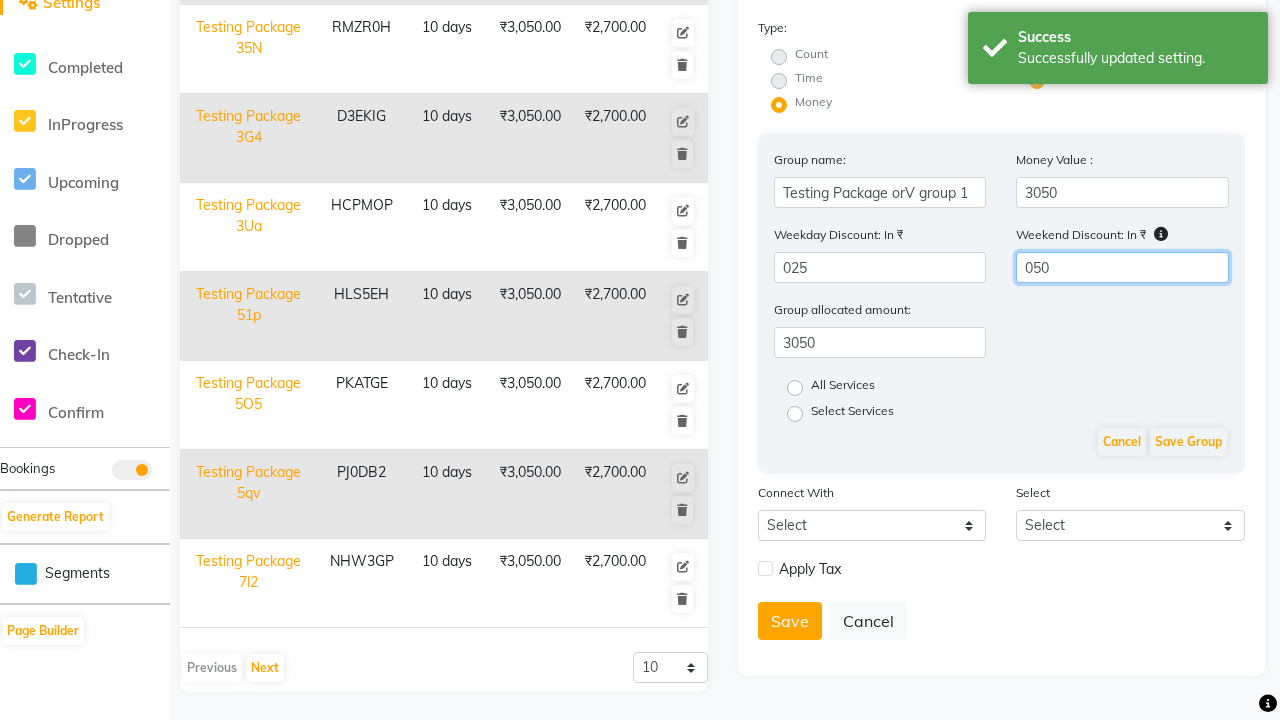 scroll, scrollTop: 527, scrollLeft: 0, axis: vertical 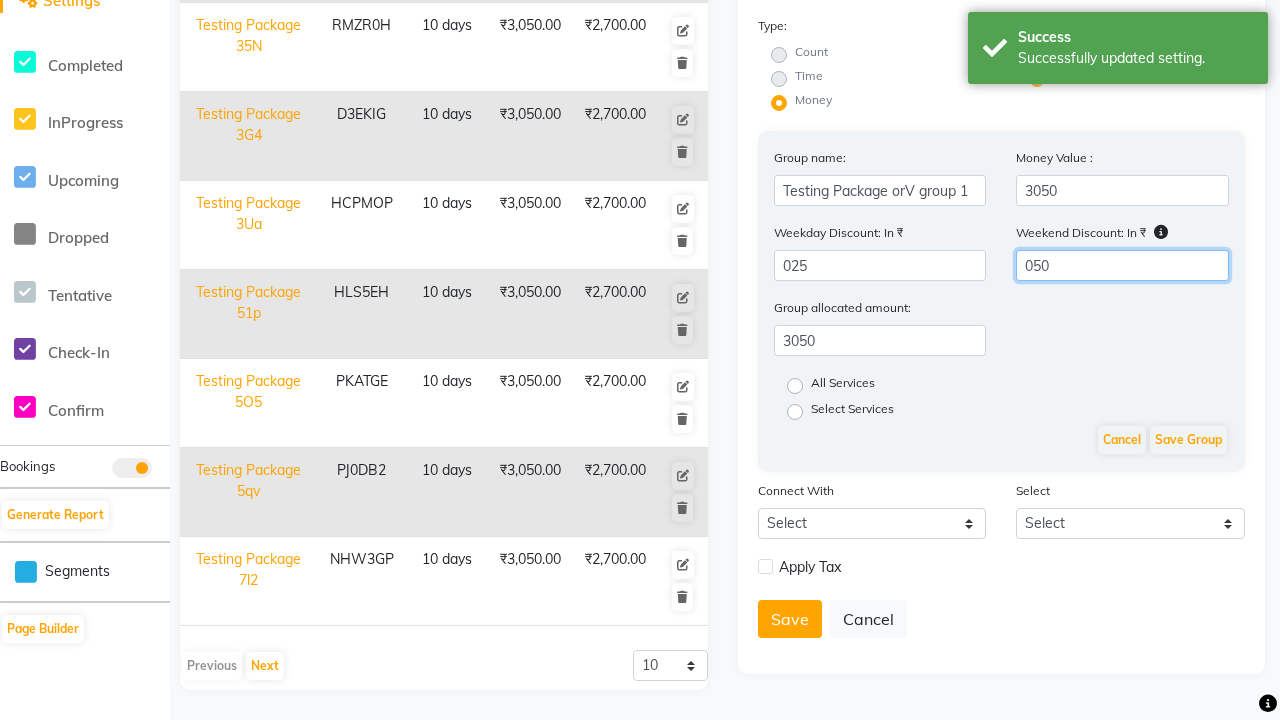 type on "050" 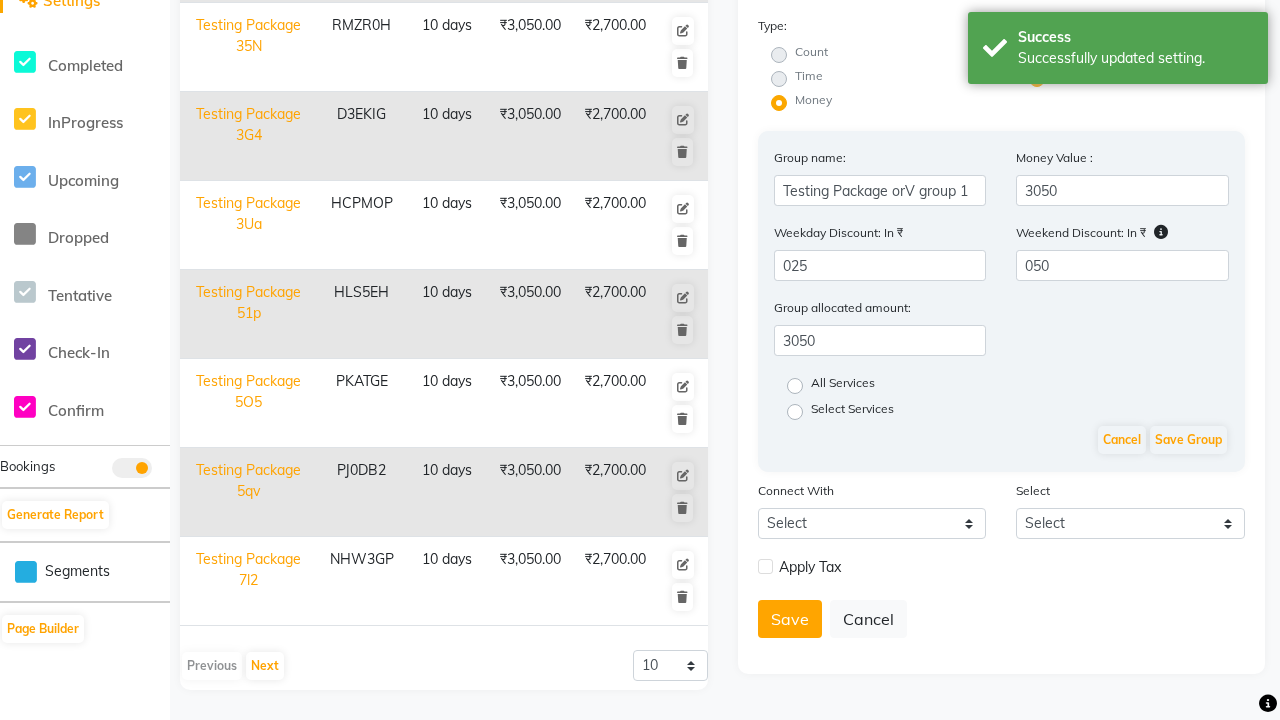 click on "All Services" 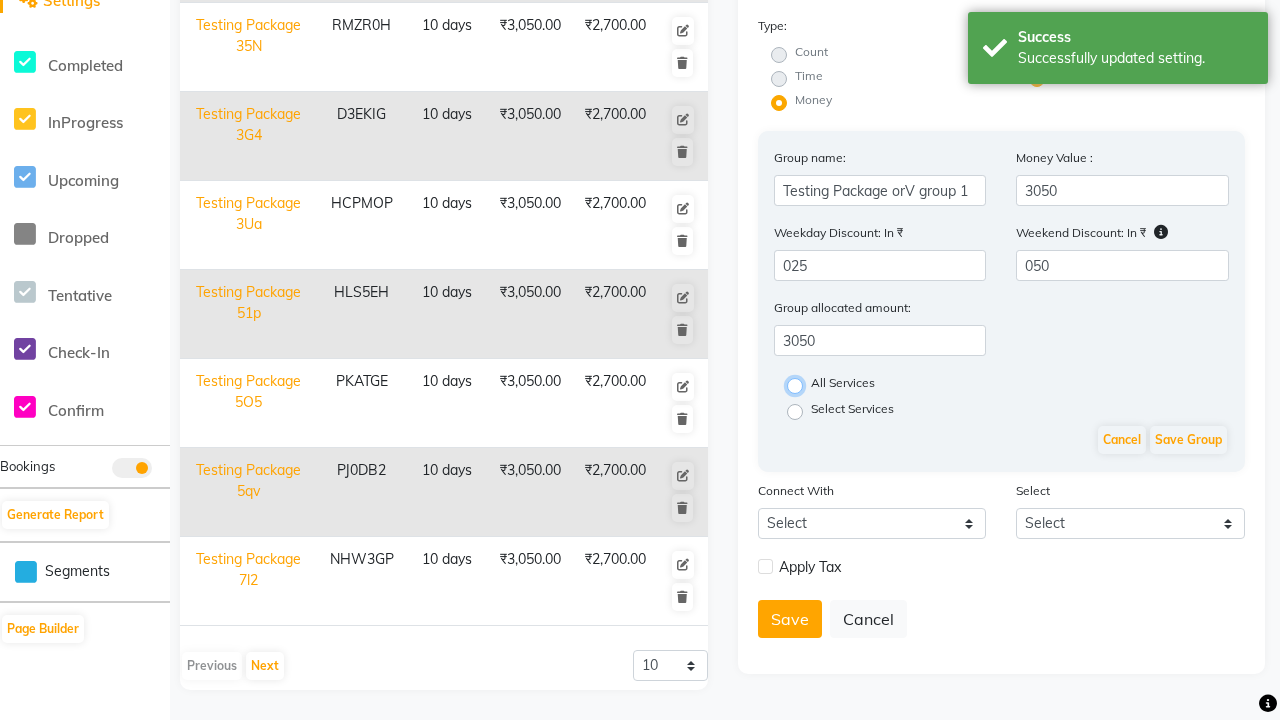 radio on "true" 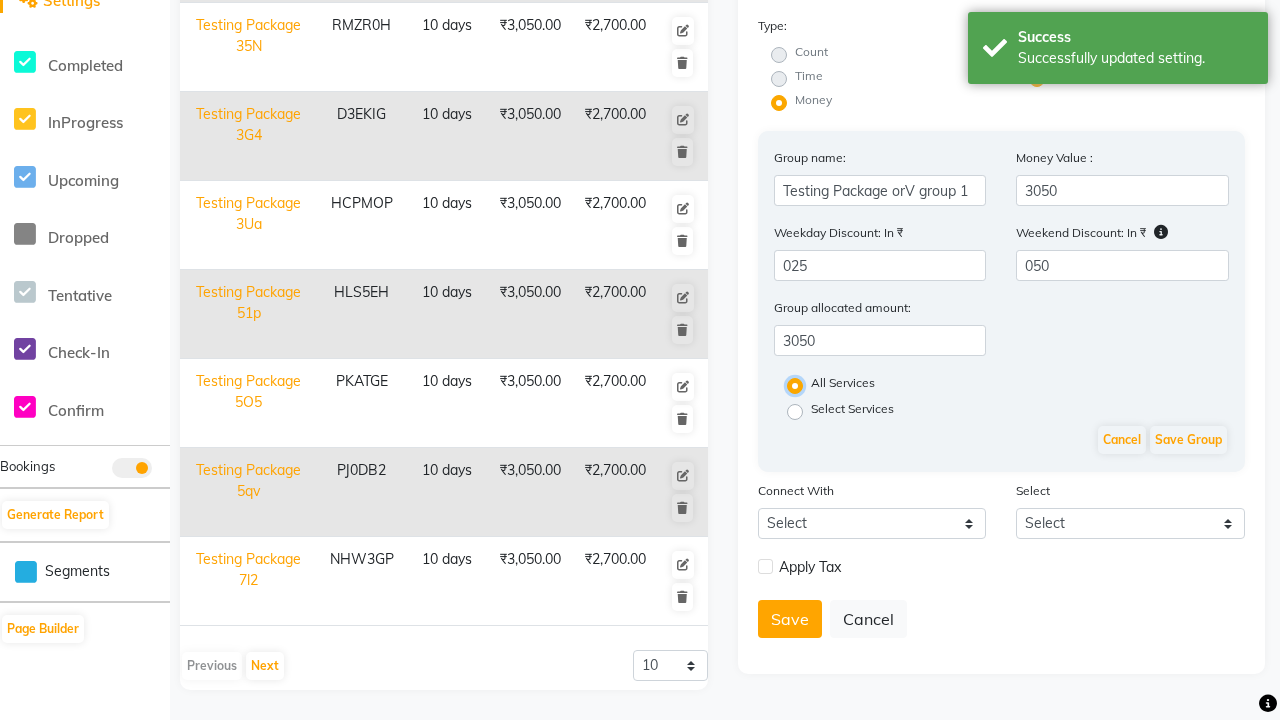 scroll, scrollTop: 0, scrollLeft: 0, axis: both 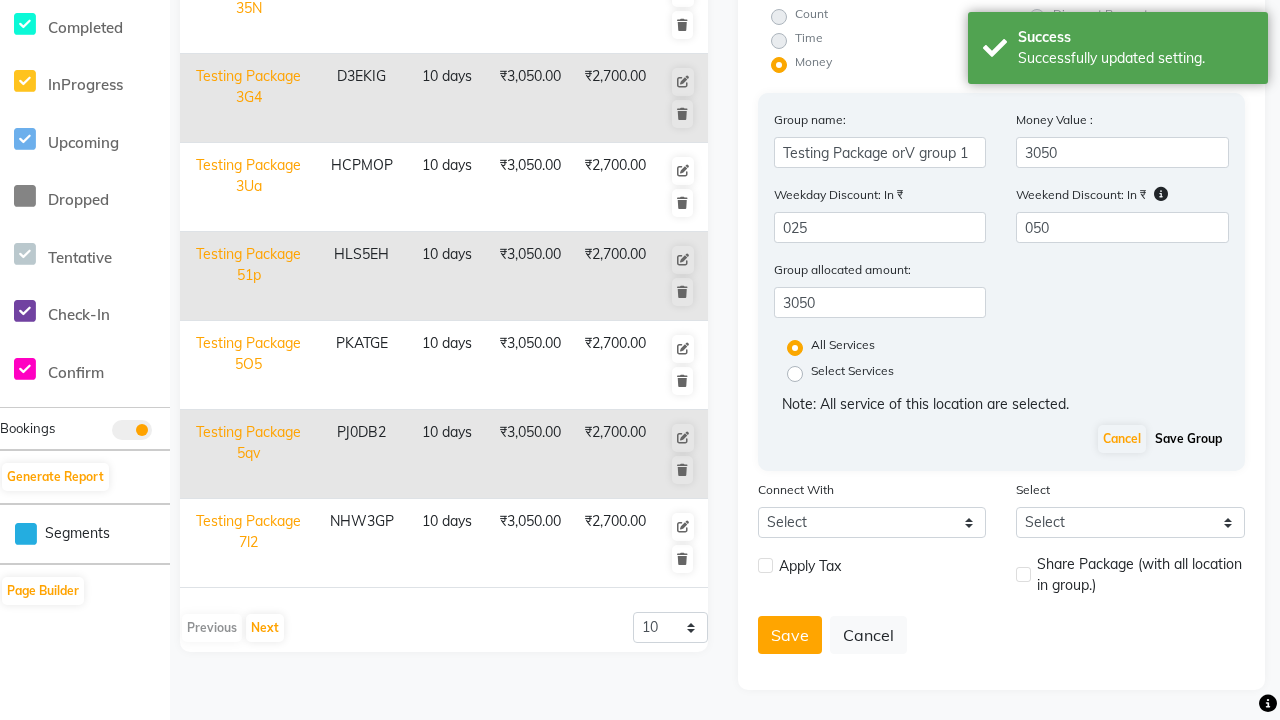 click on "Save Group" 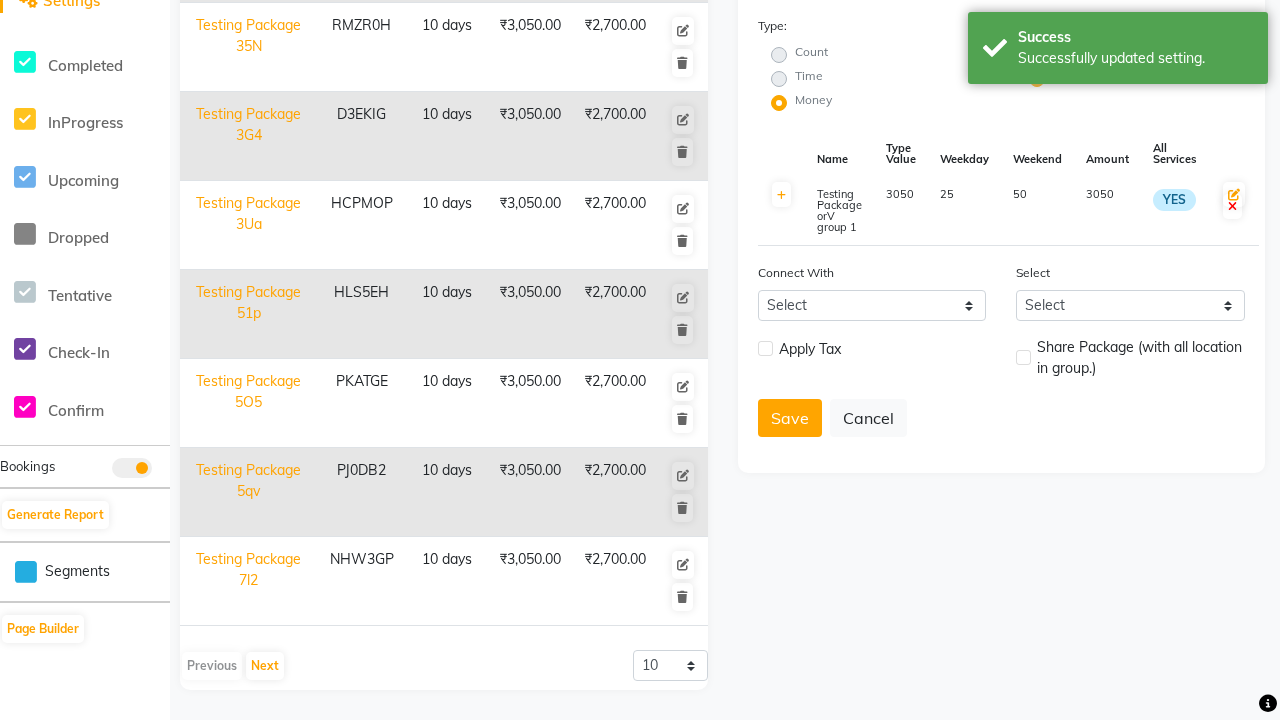 scroll, scrollTop: 519, scrollLeft: 0, axis: vertical 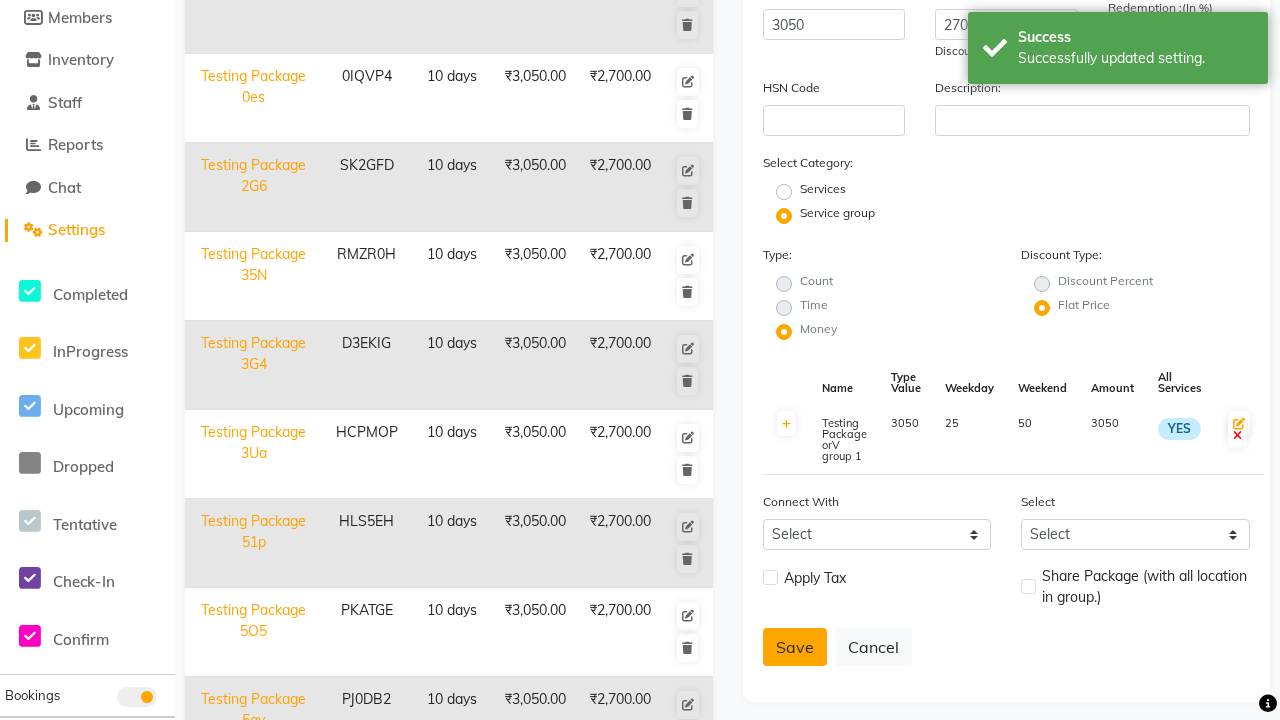 click on "Save" 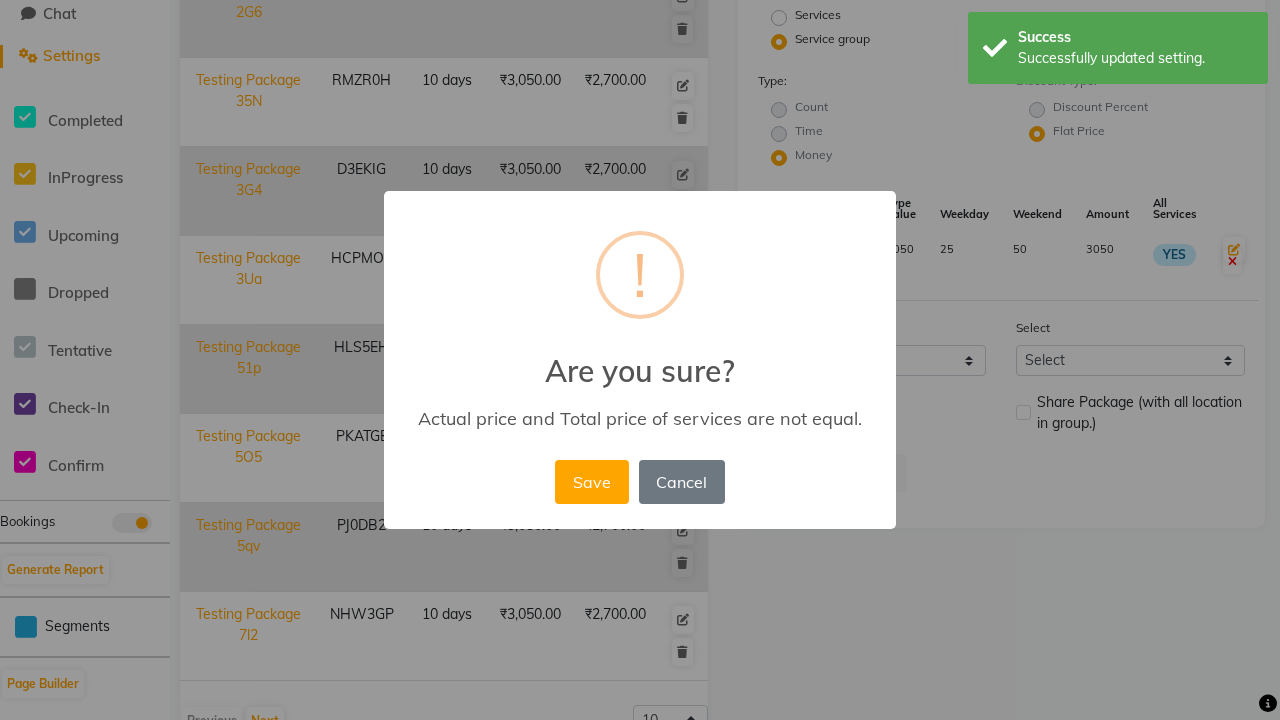 scroll, scrollTop: 527, scrollLeft: 0, axis: vertical 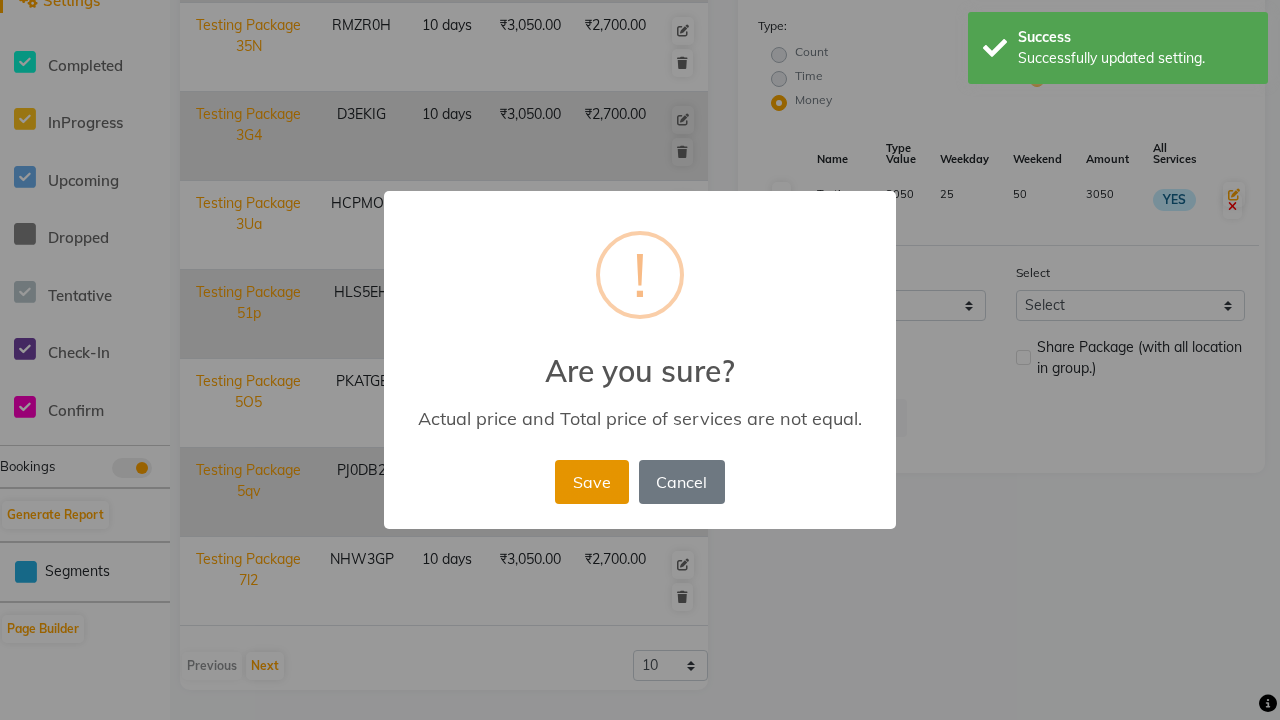 click on "Save" at bounding box center [591, 482] 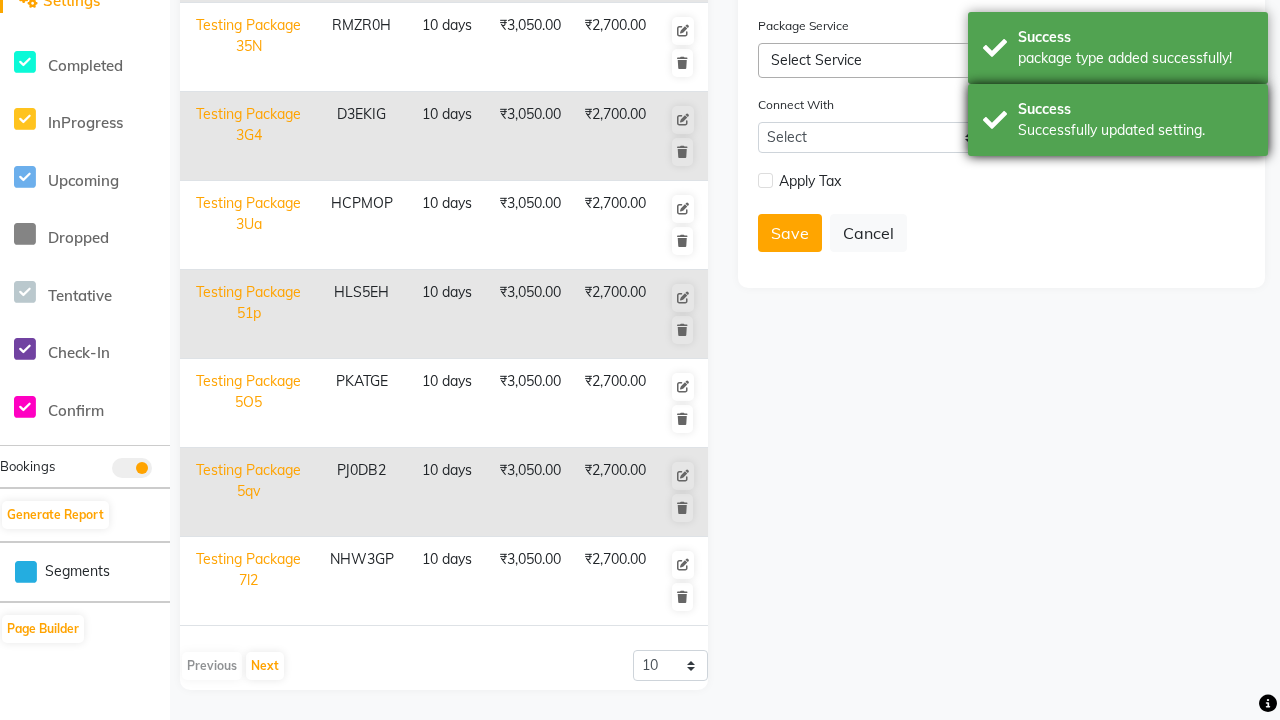 click on "Success   Successfully updated setting." at bounding box center (1118, 120) 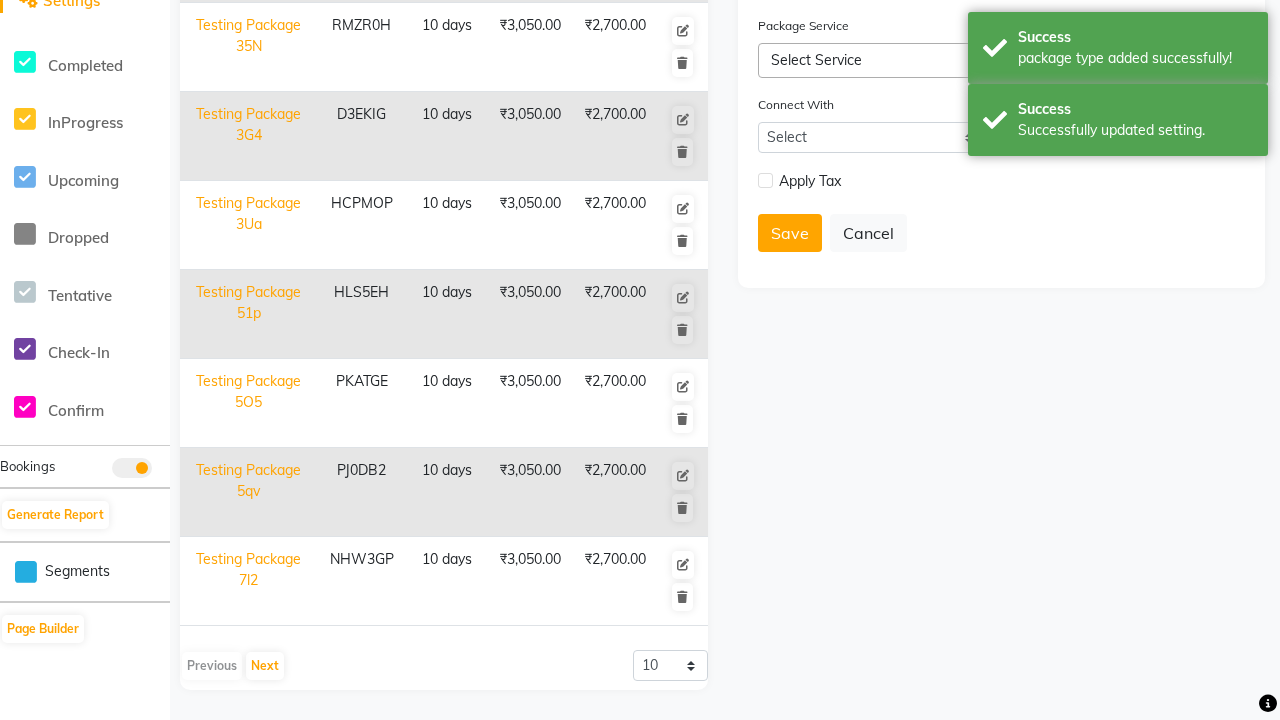 click at bounding box center [32, -491] 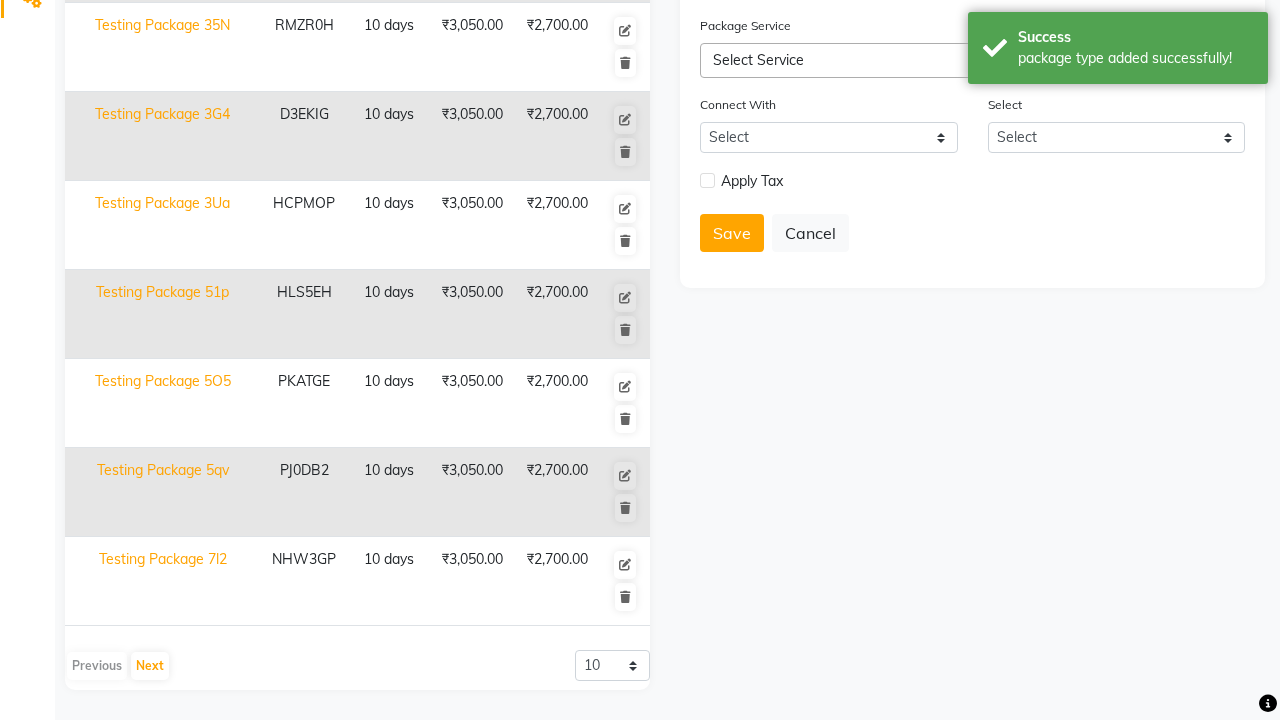 scroll, scrollTop: 0, scrollLeft: 0, axis: both 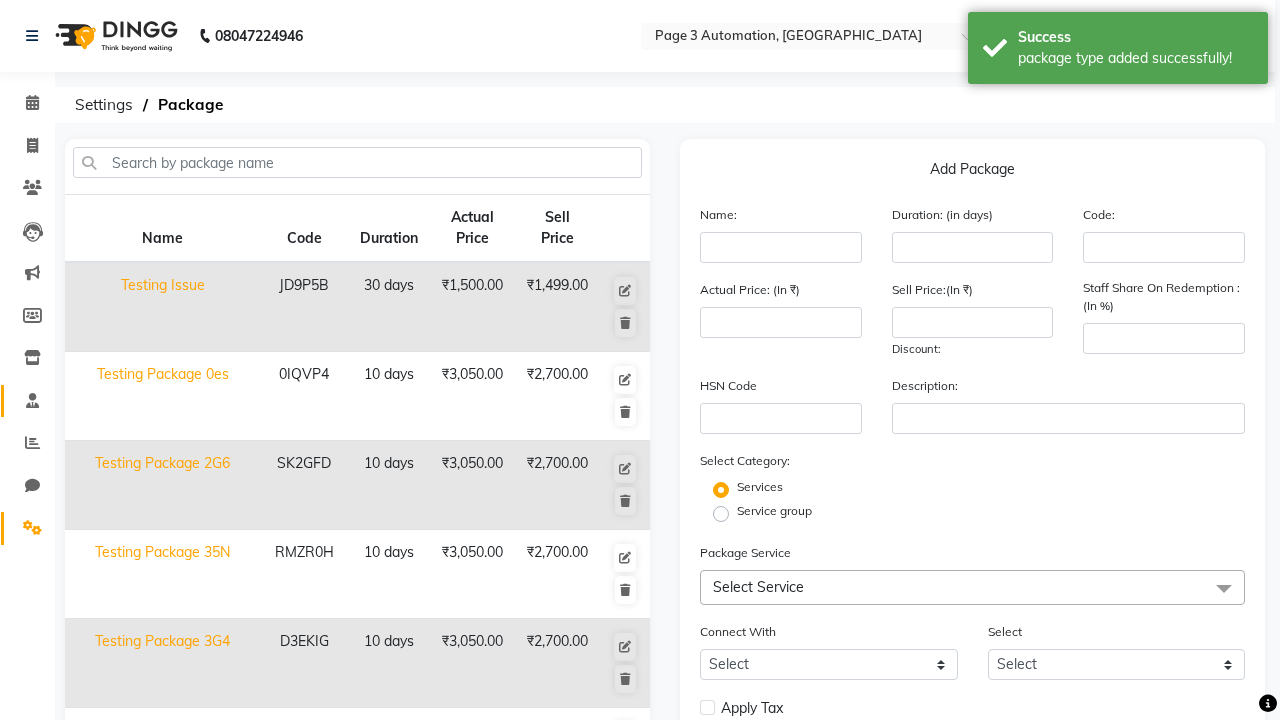 click 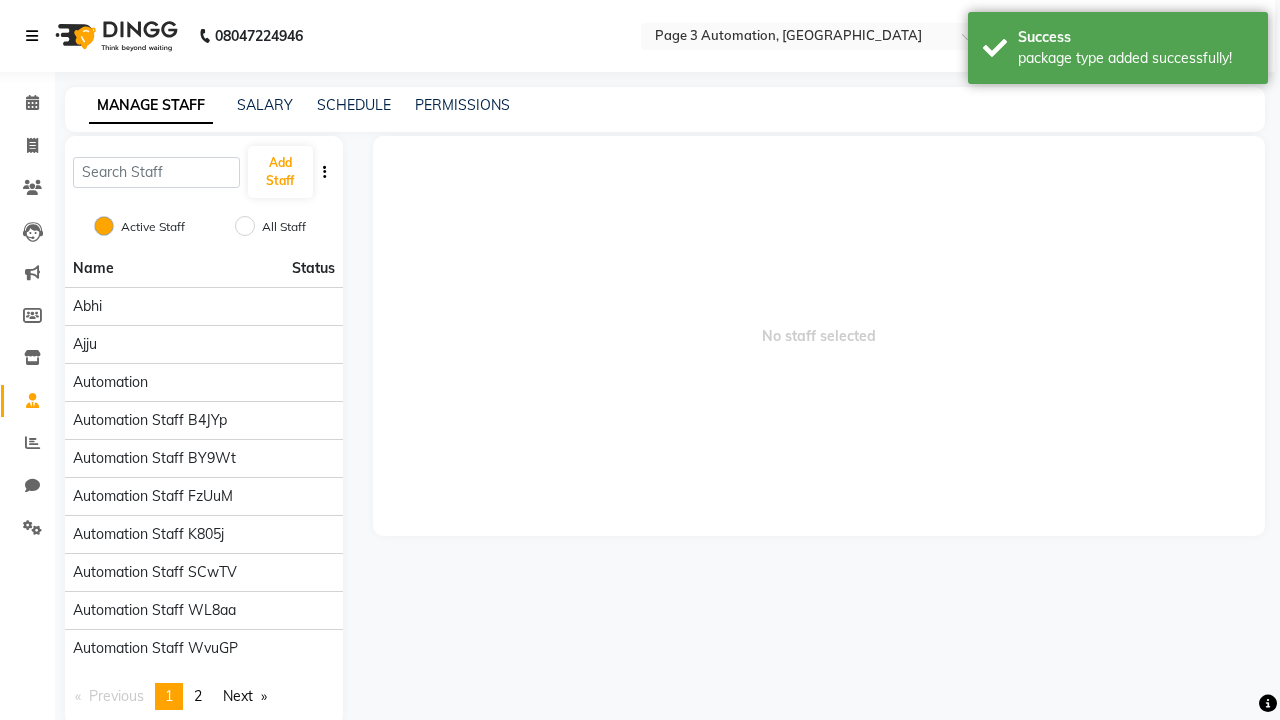 click at bounding box center [32, 36] 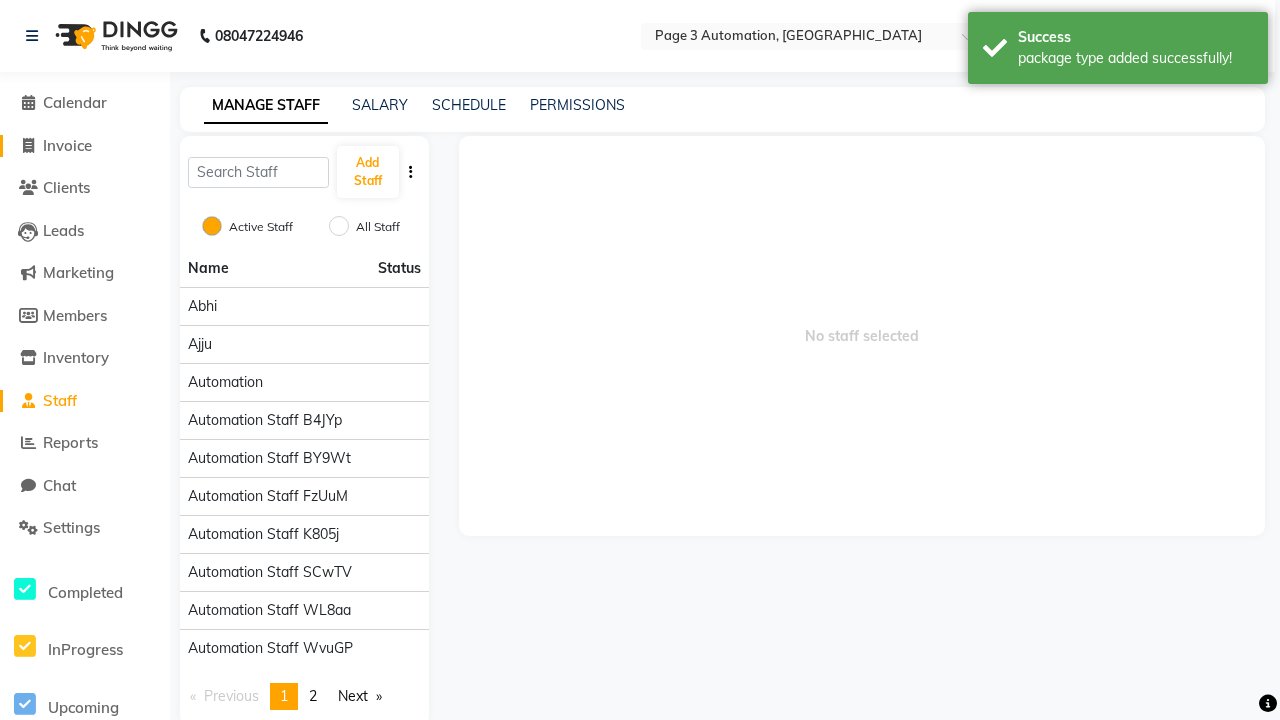 click on "Invoice" 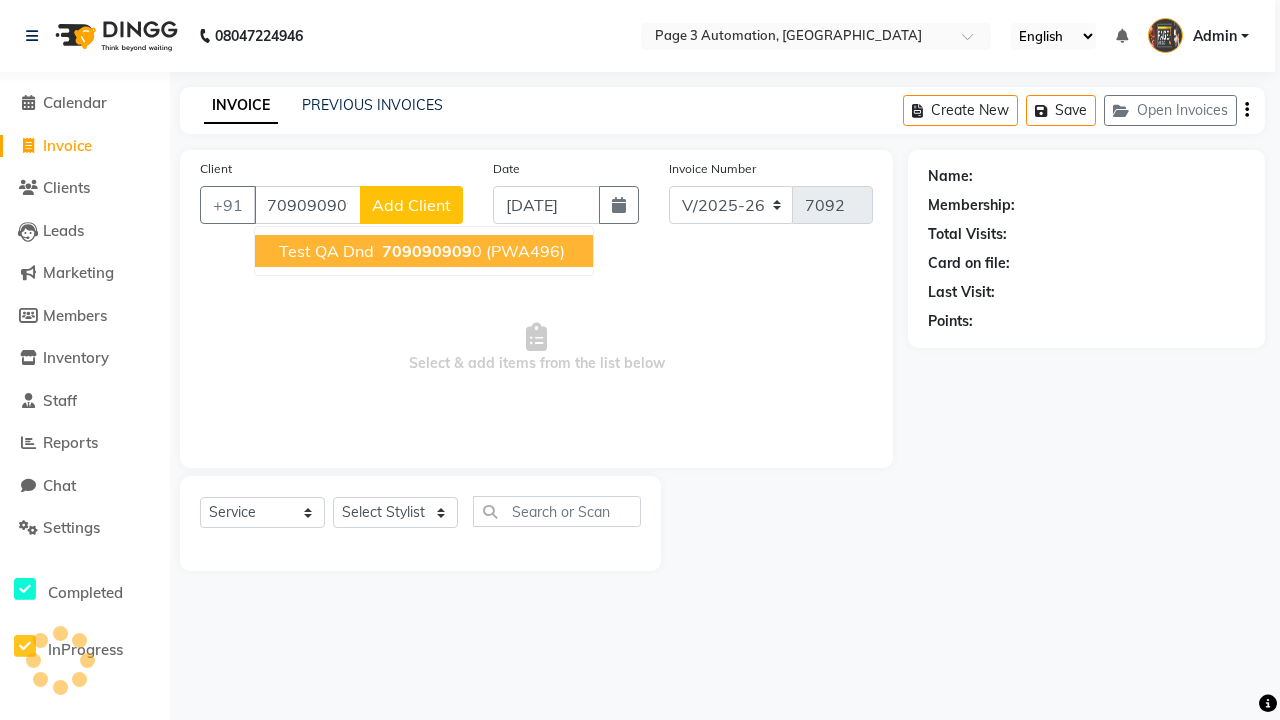 click on "709090909" at bounding box center [427, 251] 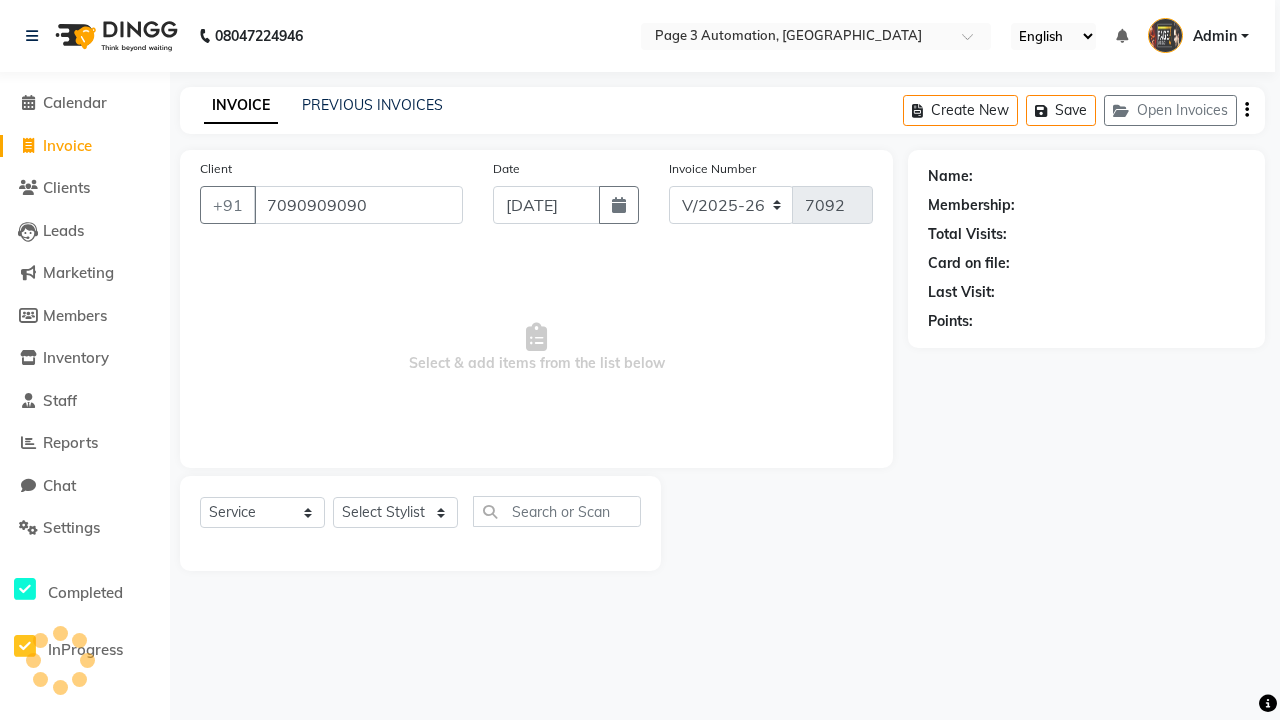 type on "7090909090" 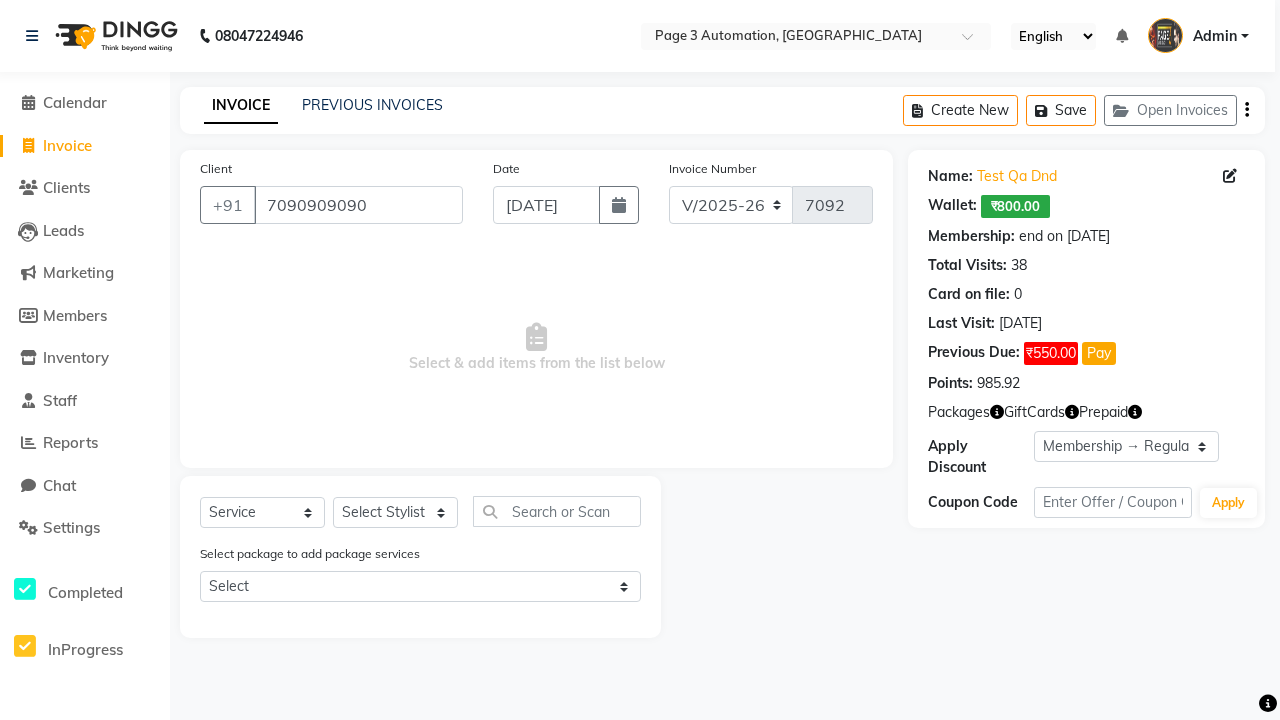 select on "0:" 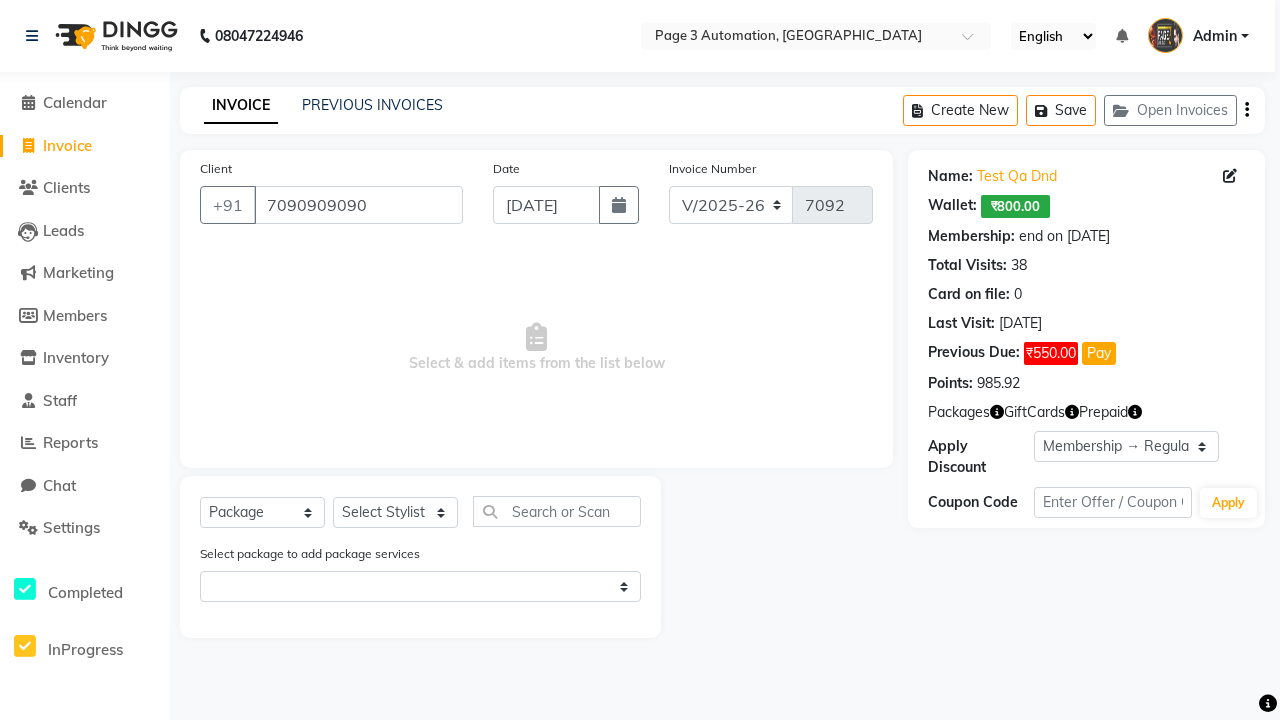 select on "71572" 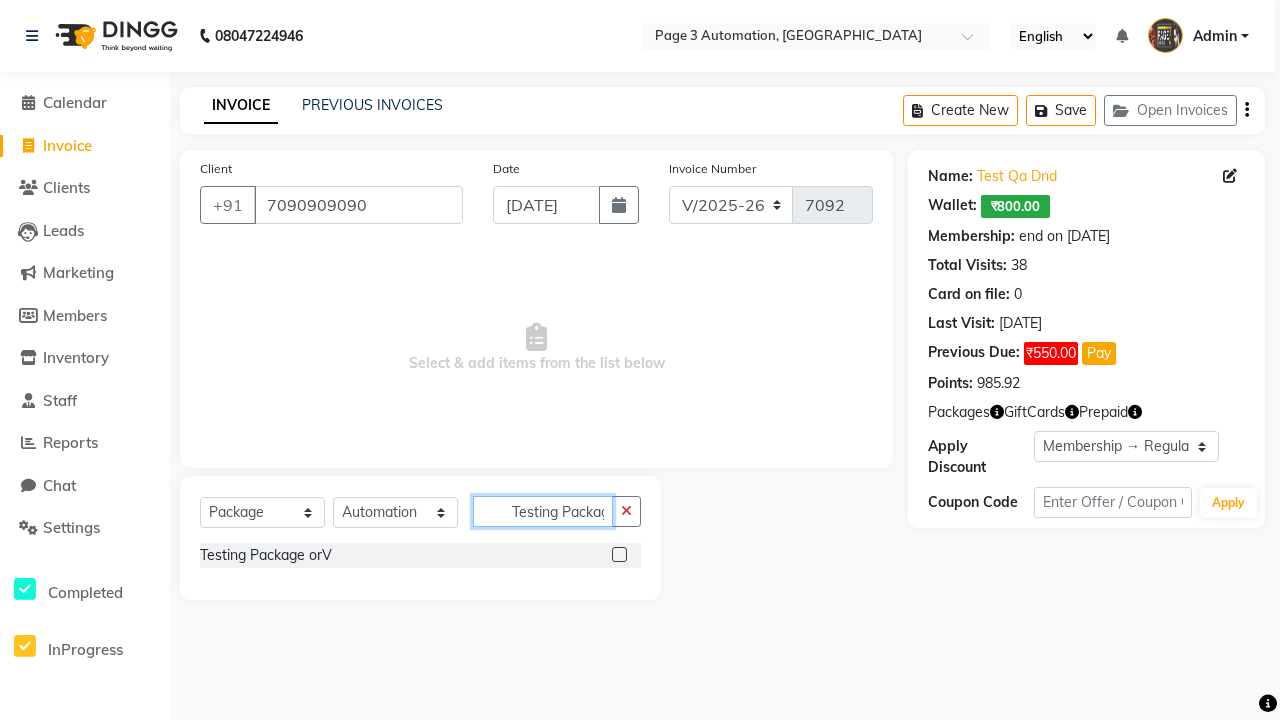 scroll, scrollTop: 0, scrollLeft: 12, axis: horizontal 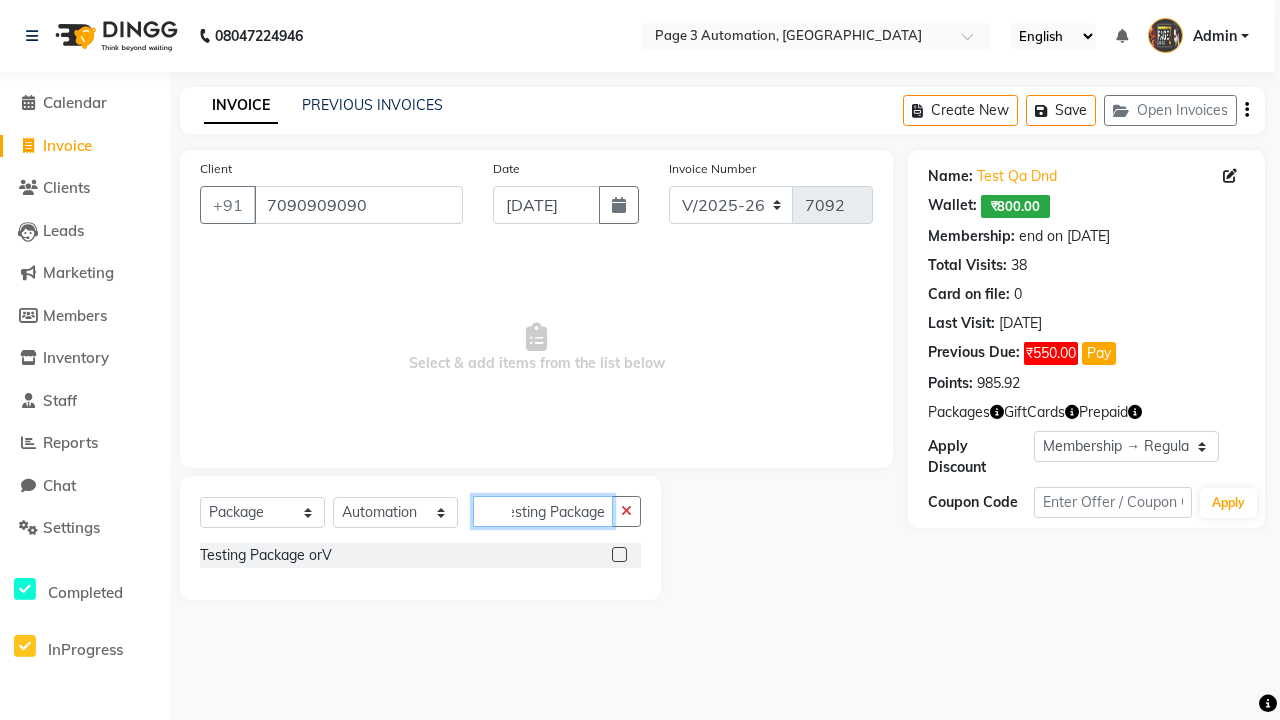 type on "Testing Package orV" 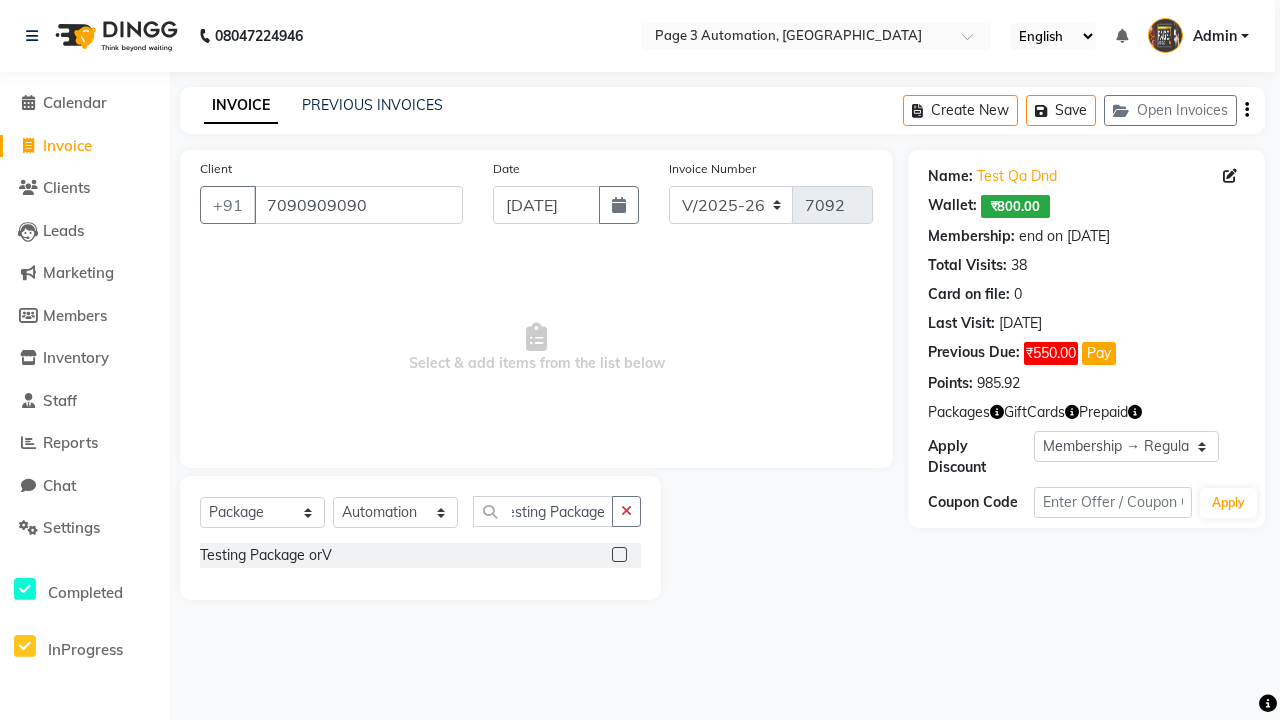 click 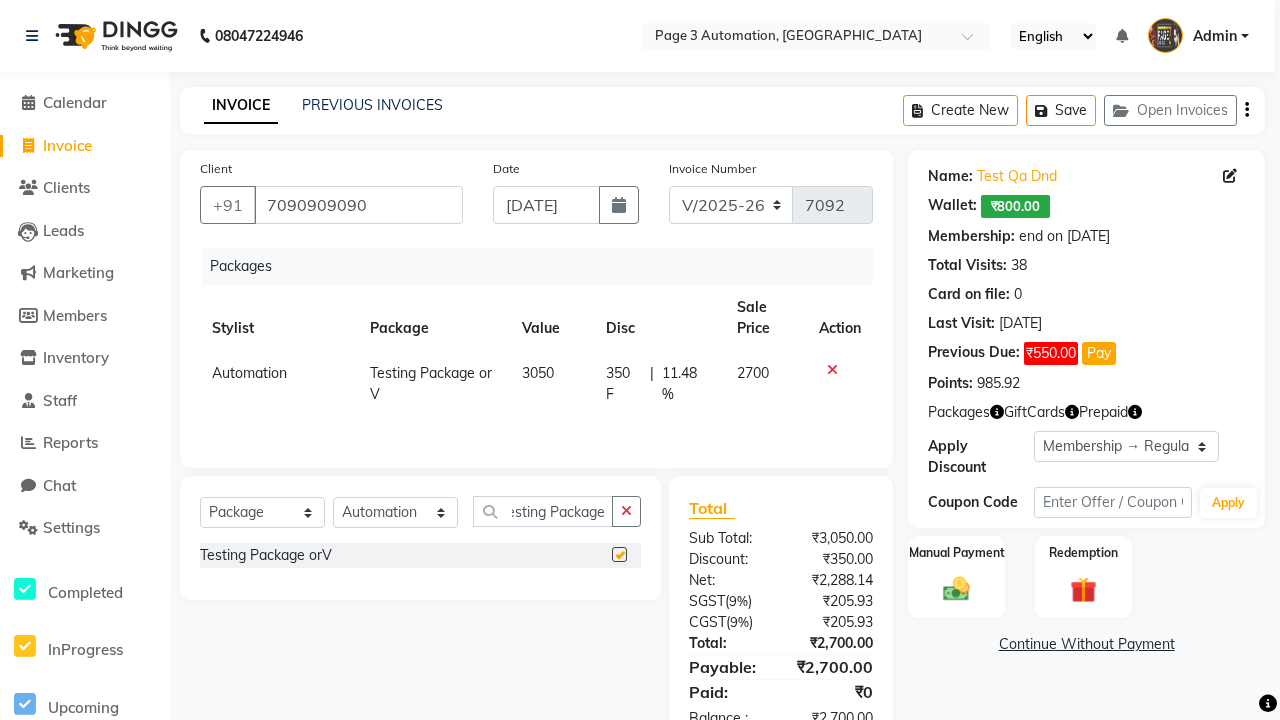 scroll, scrollTop: 0, scrollLeft: 0, axis: both 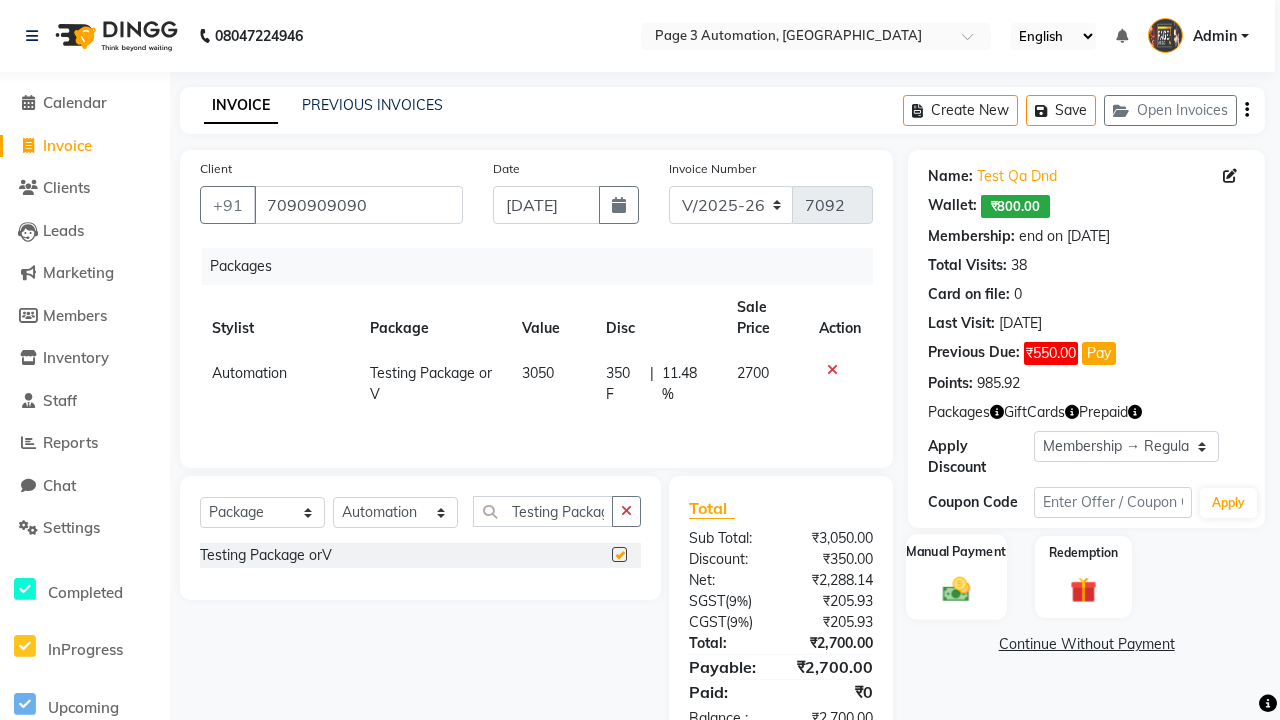 click 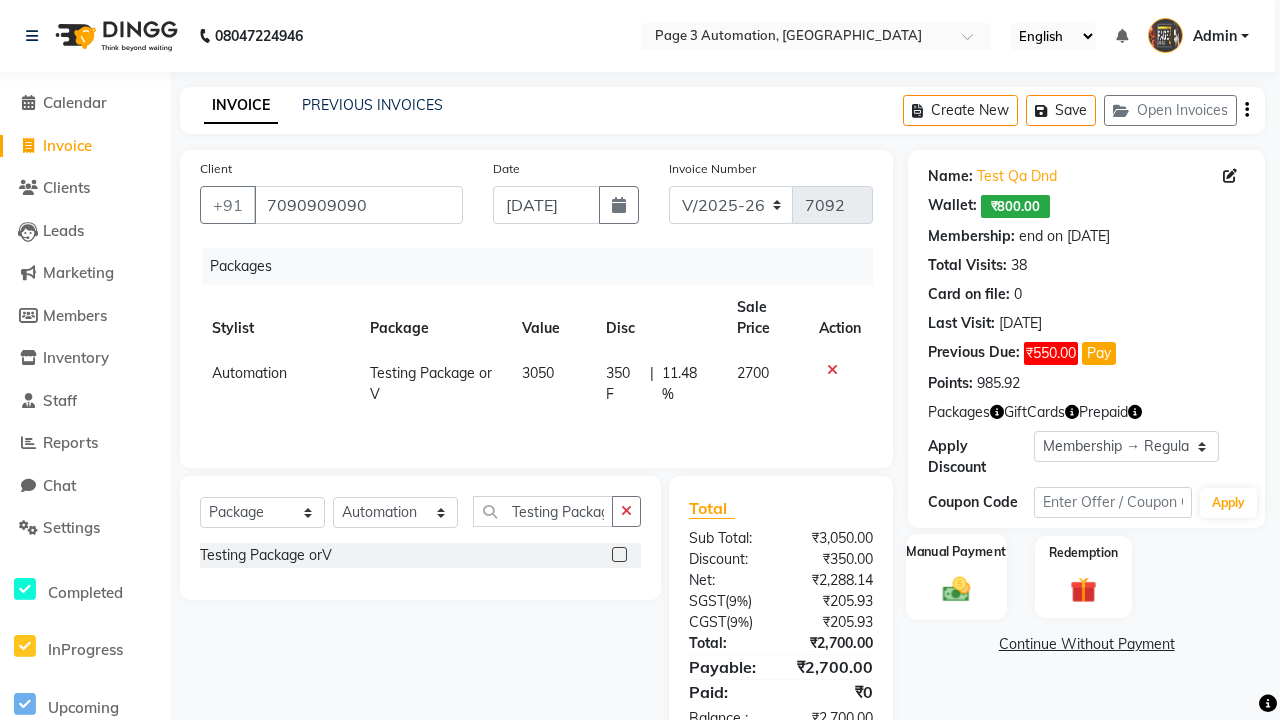 checkbox on "false" 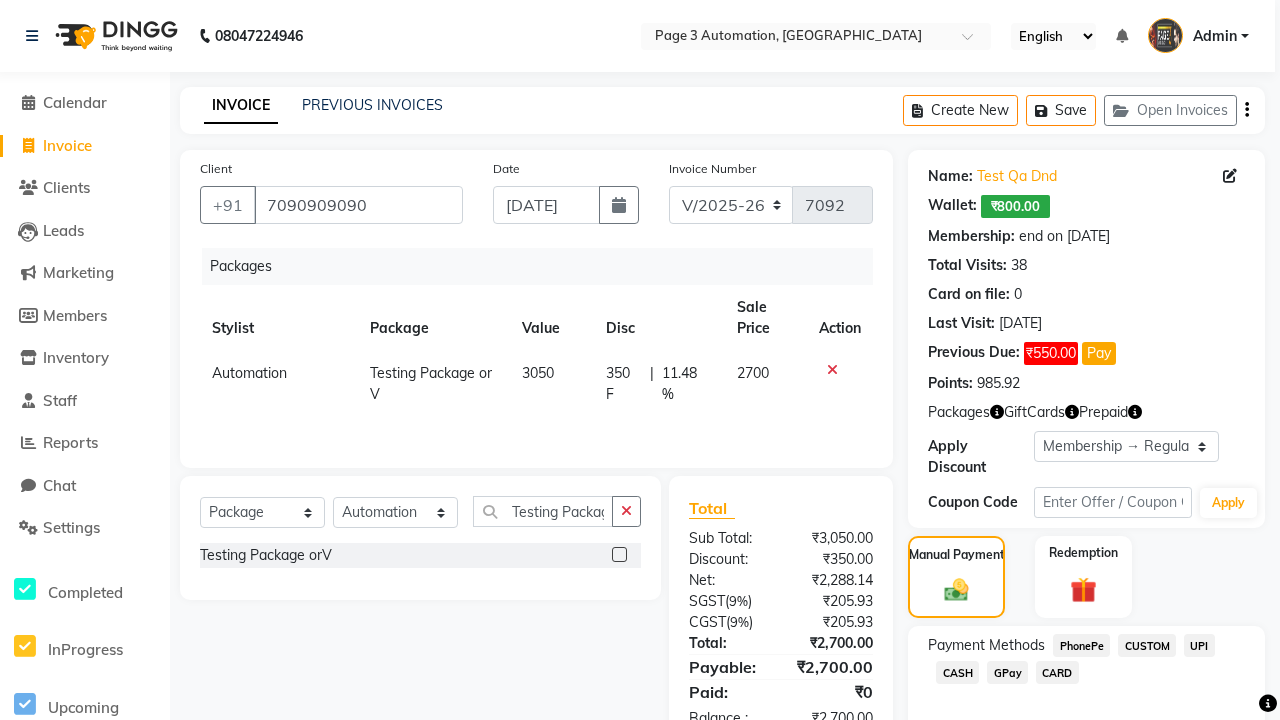 click on "PhonePe" 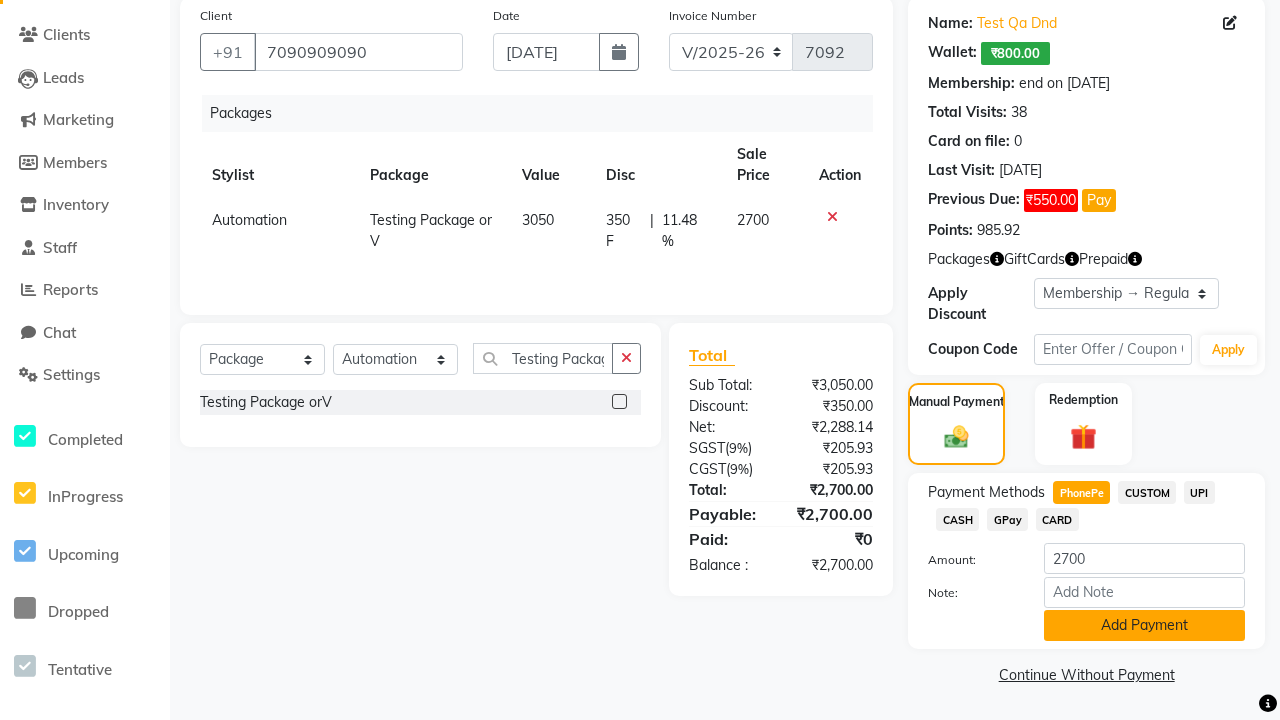 click on "Add Payment" 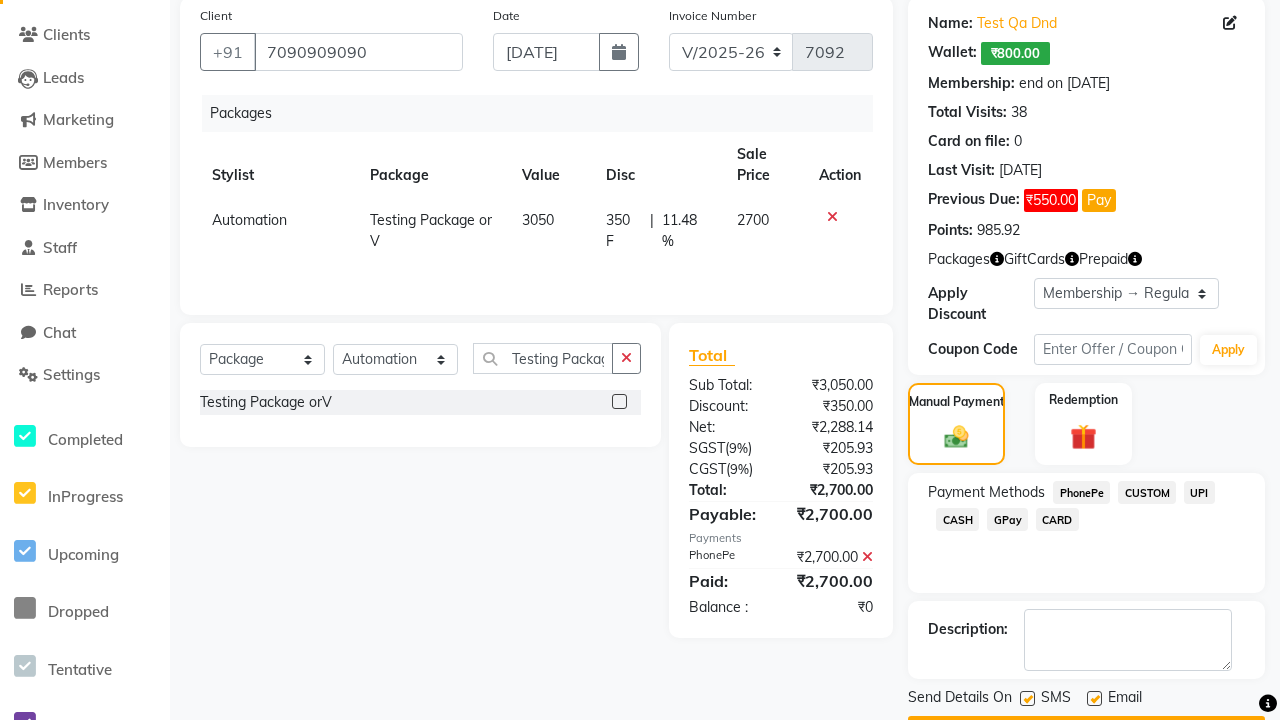 click 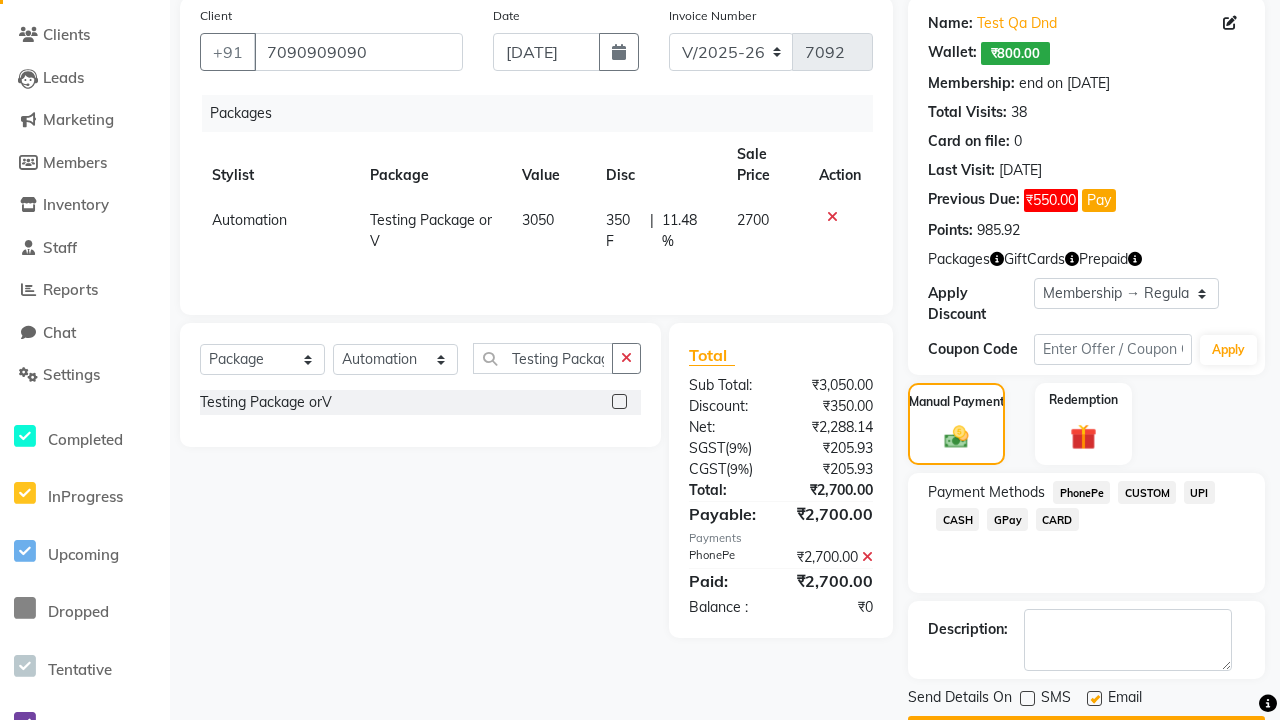 click 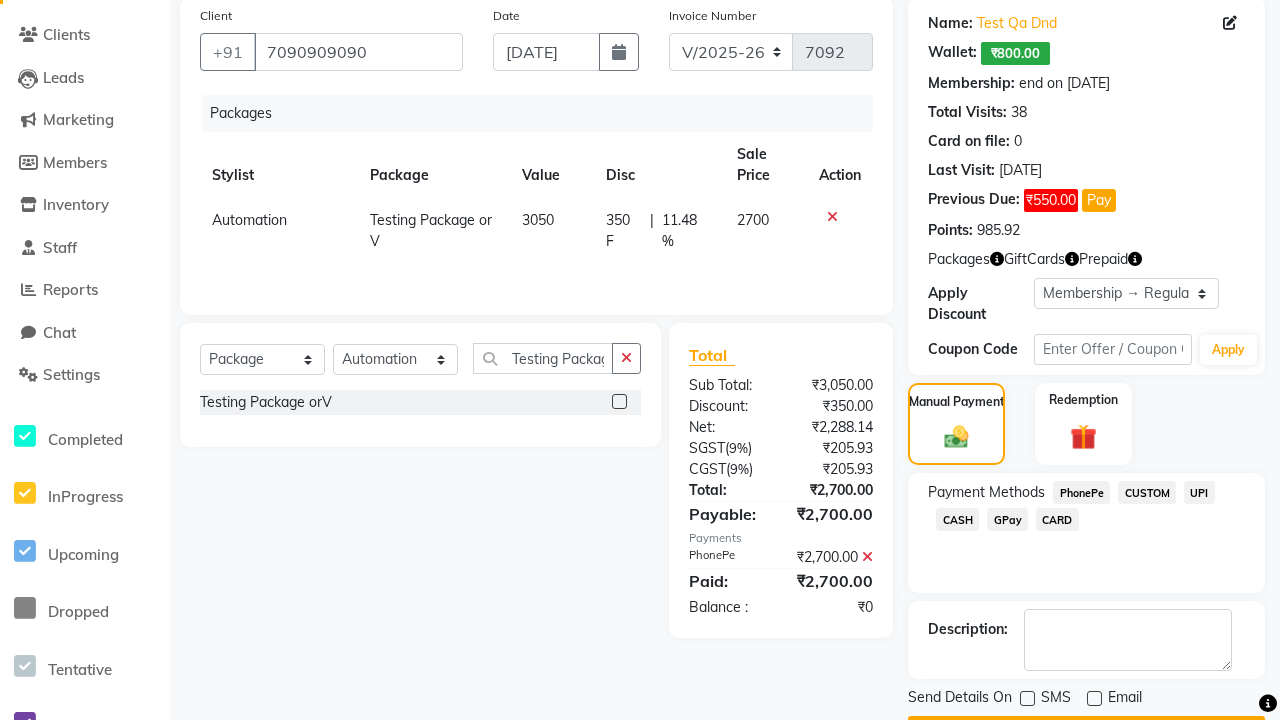 click on "Checkout" 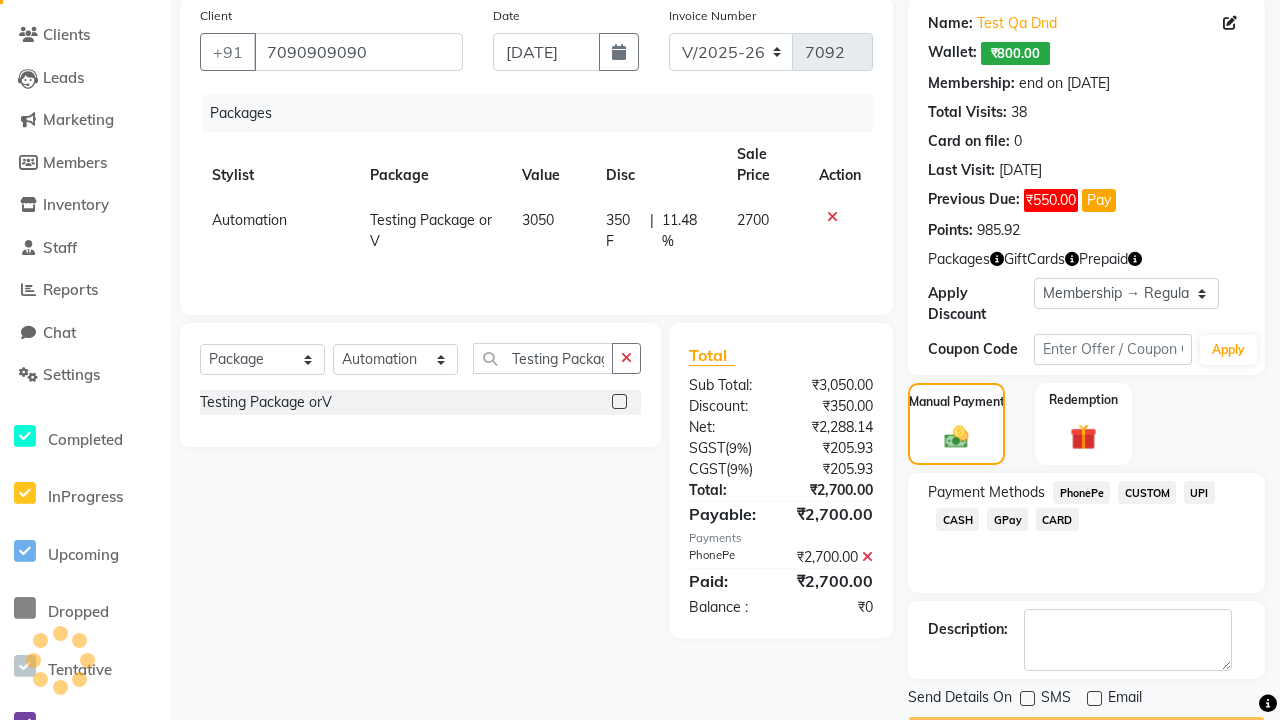 scroll, scrollTop: 180, scrollLeft: 0, axis: vertical 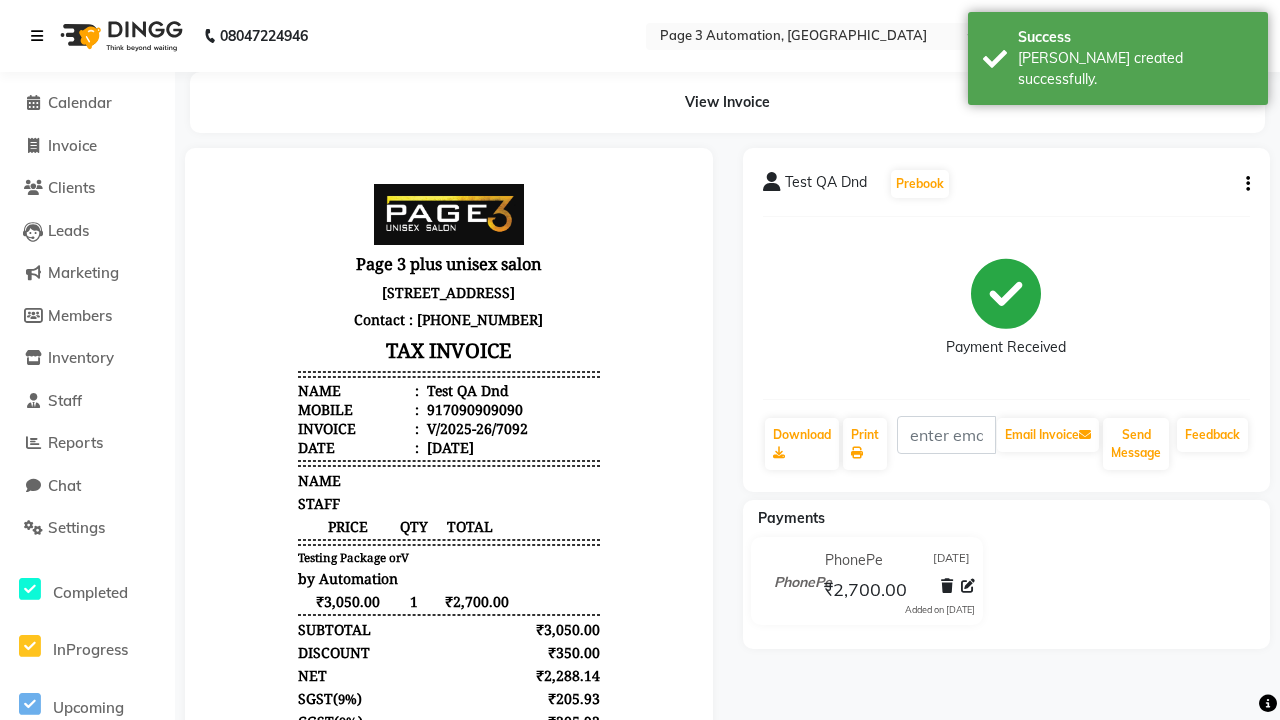 click on "[PERSON_NAME] created successfully." at bounding box center (1135, 69) 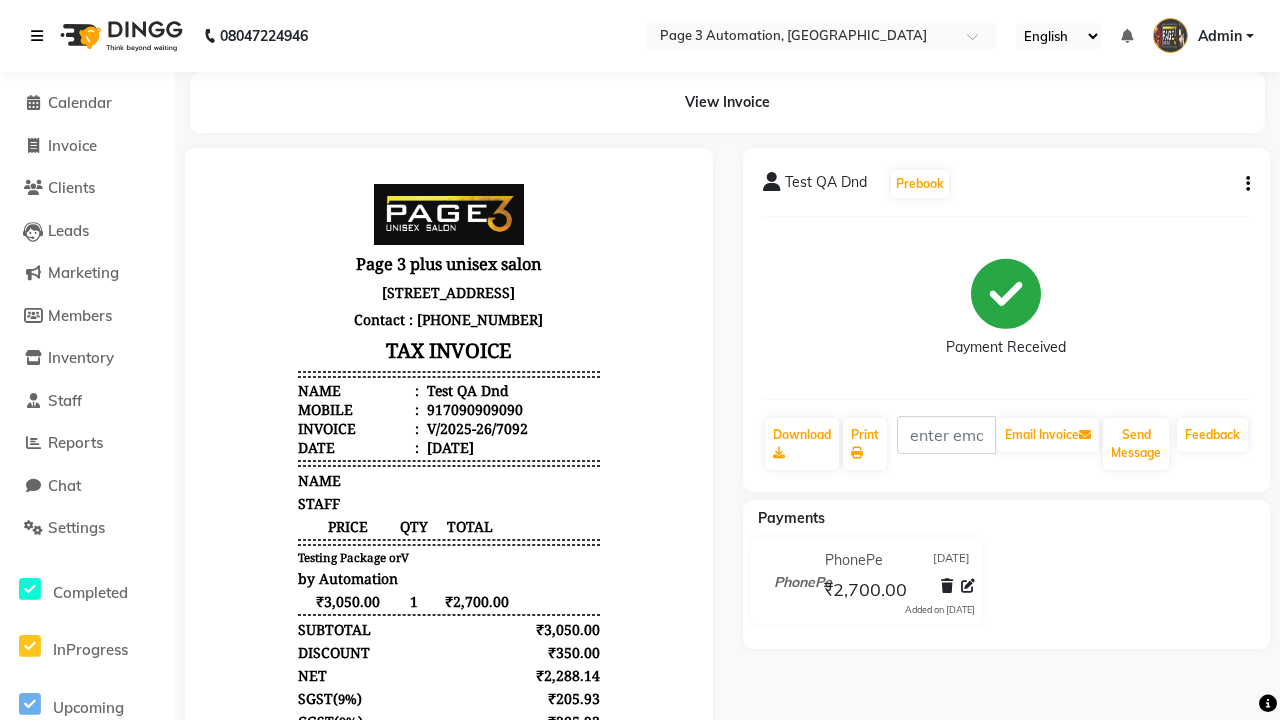 click at bounding box center (37, 36) 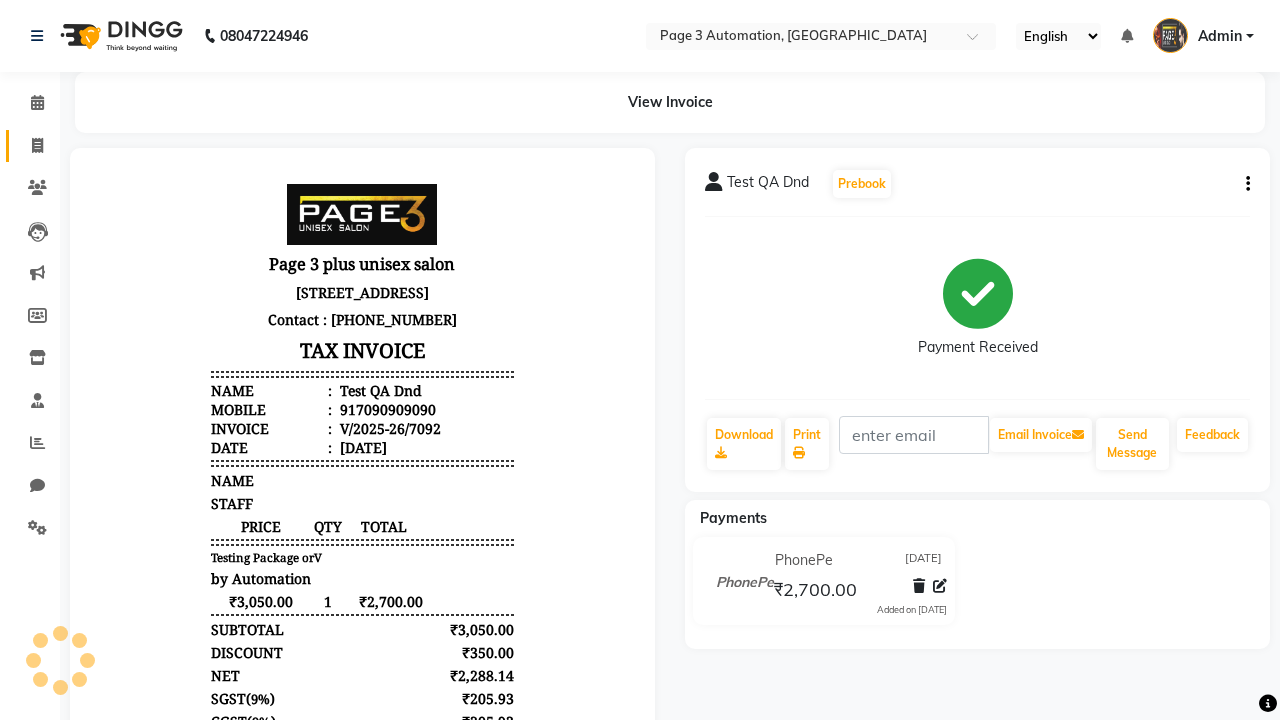 click 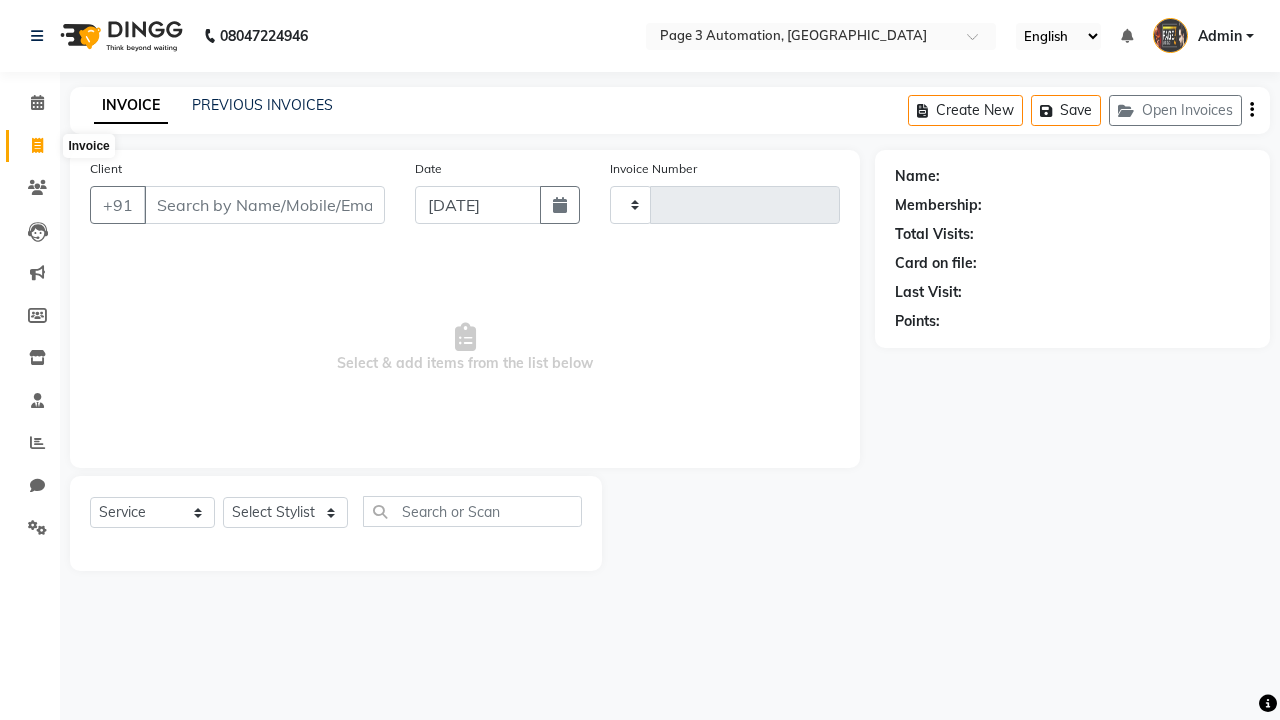 type on "7093" 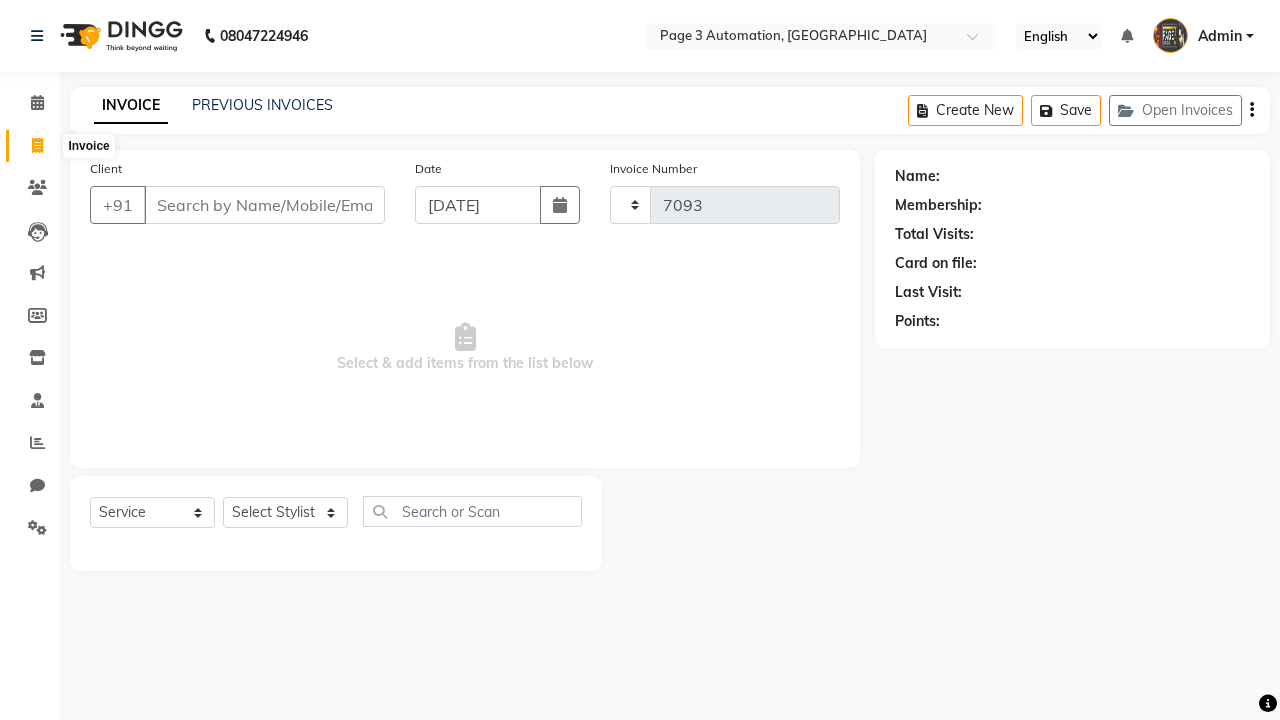 select on "2774" 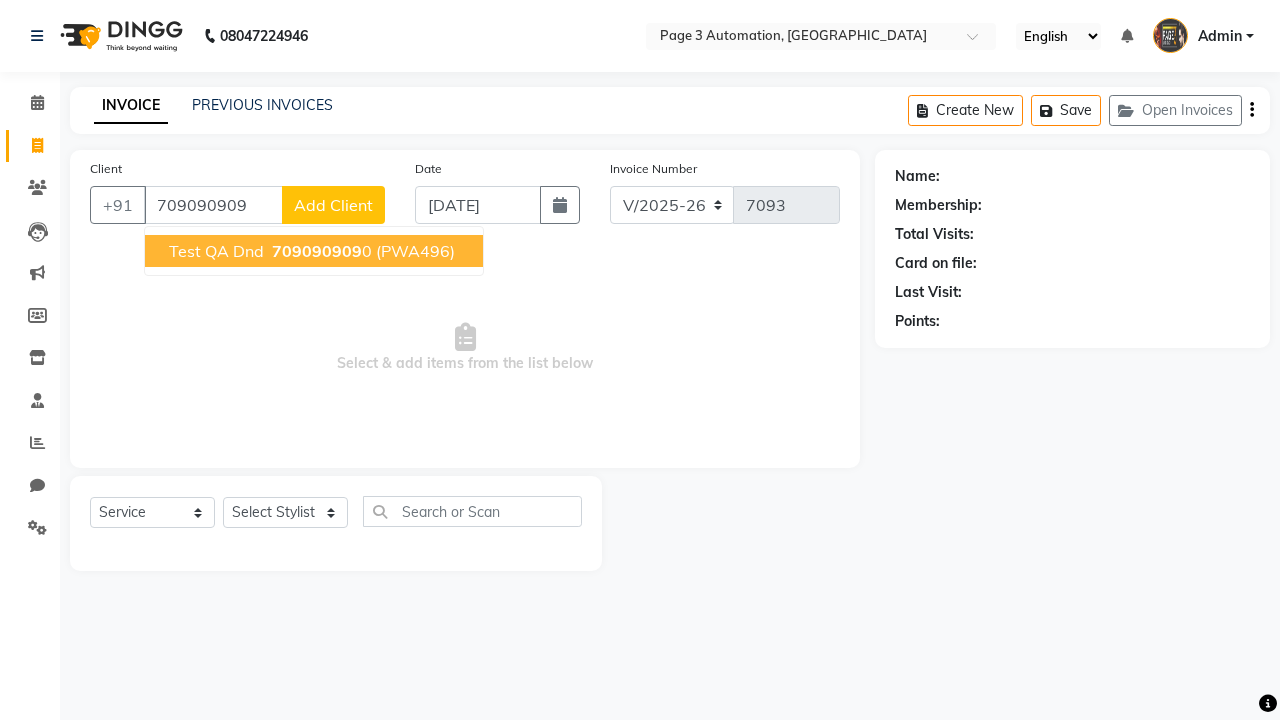 click on "709090909" at bounding box center (317, 251) 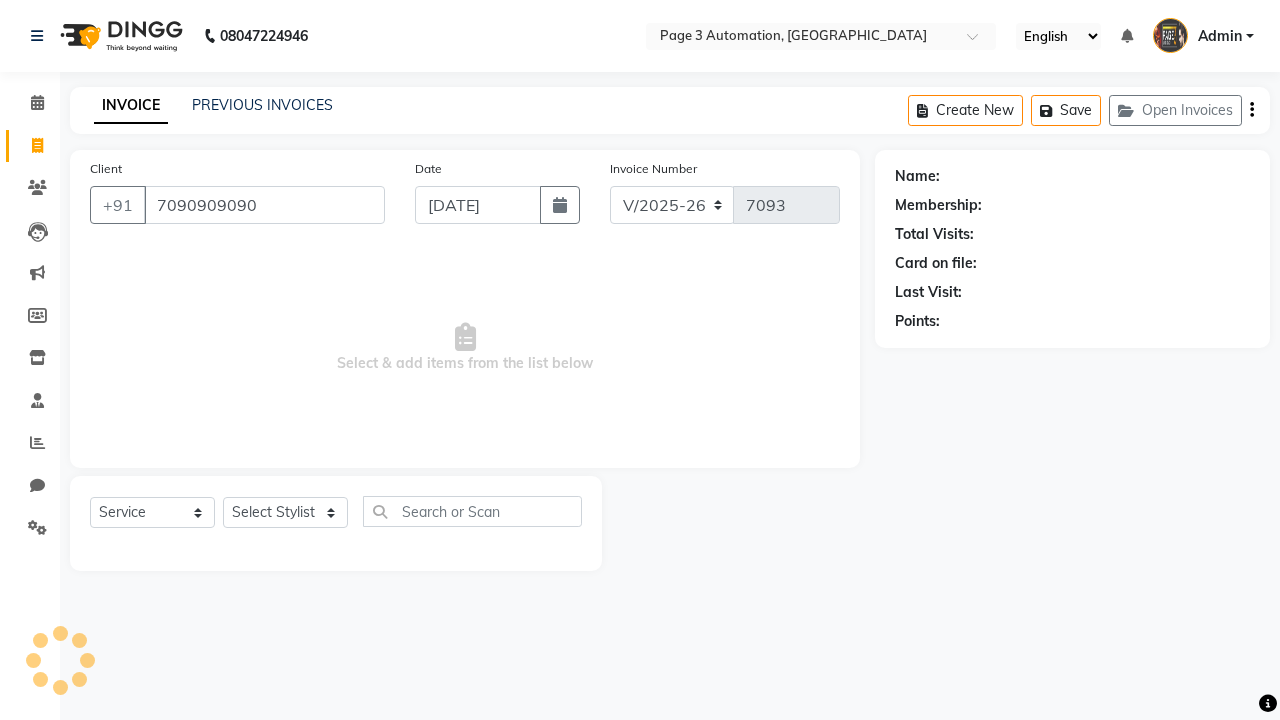 type on "7090909090" 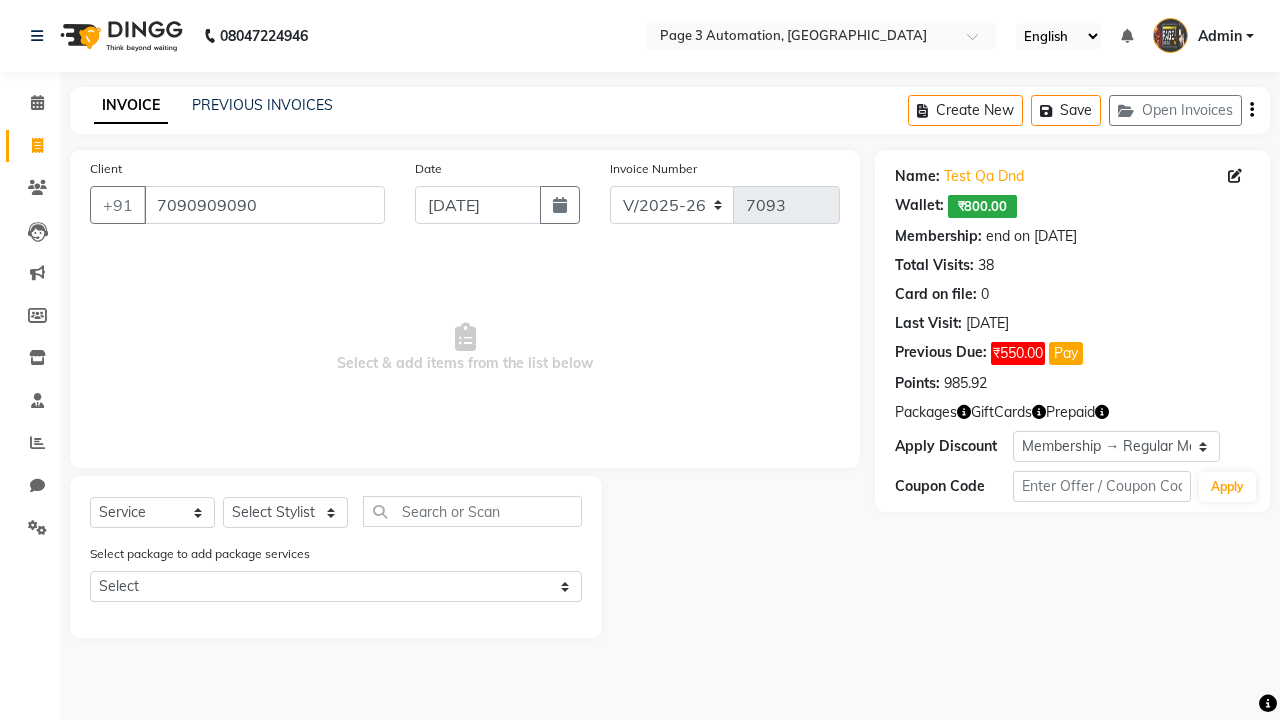 select on "0:" 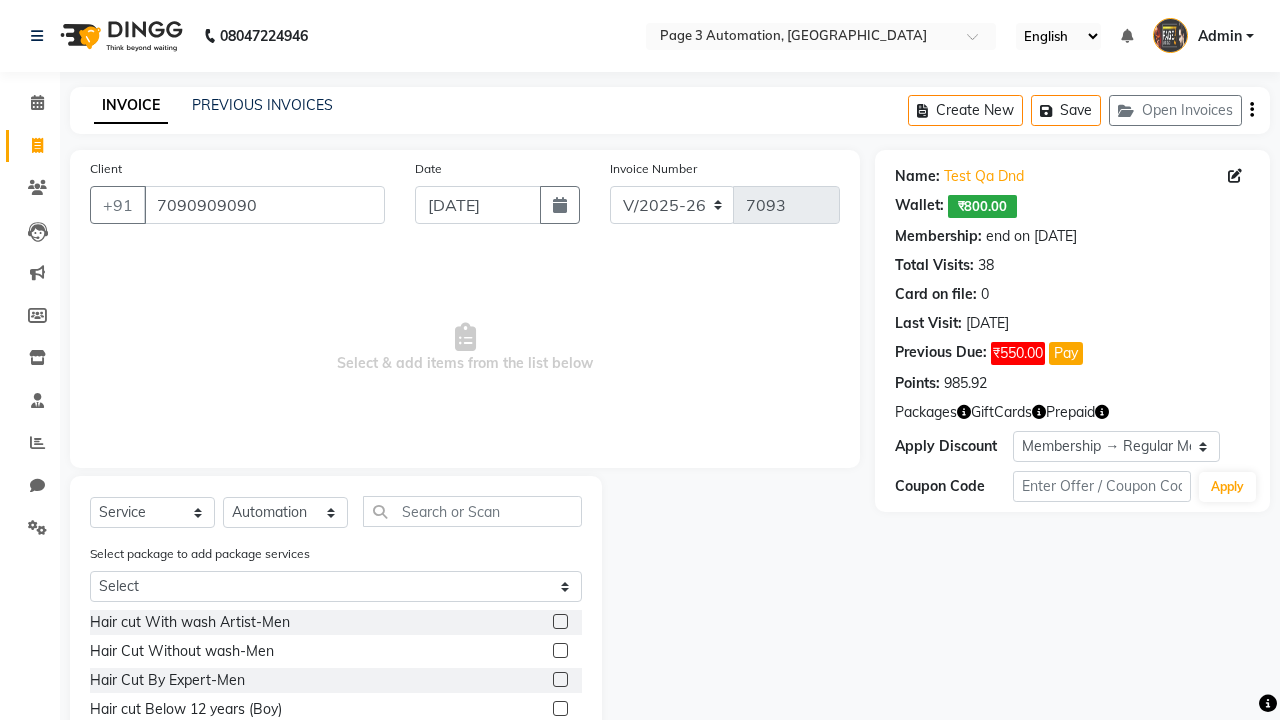 click 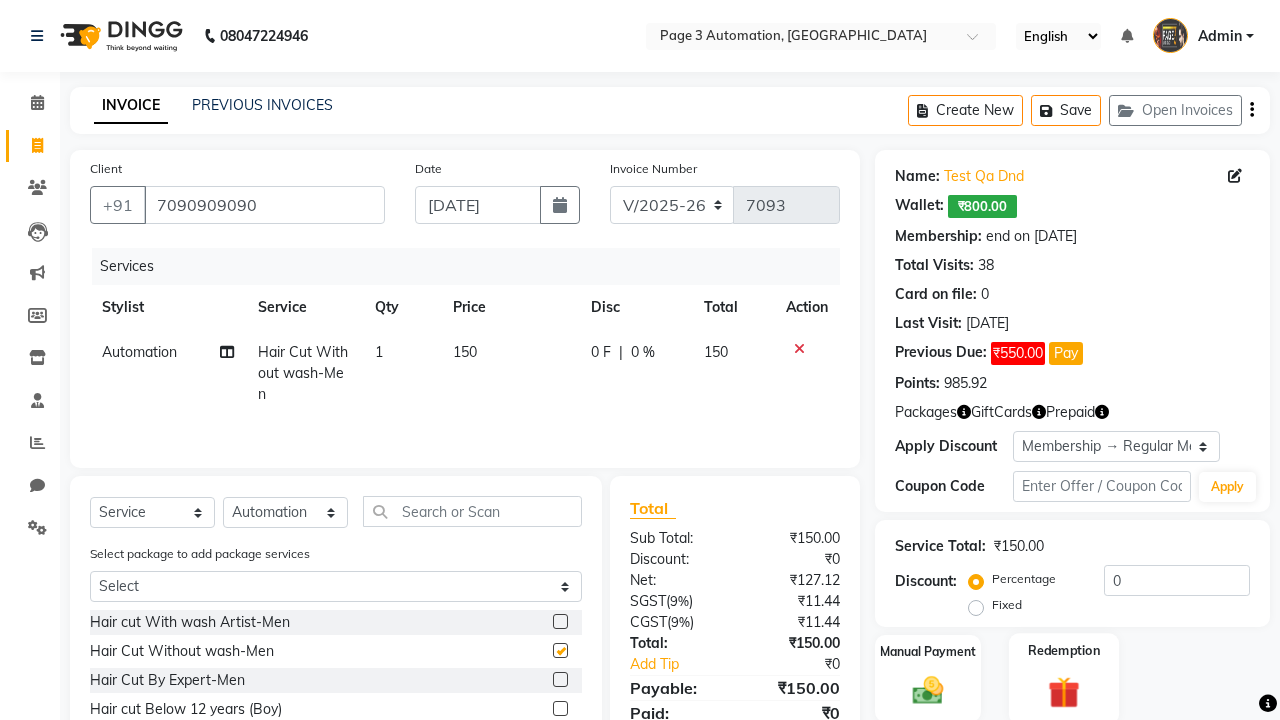 click 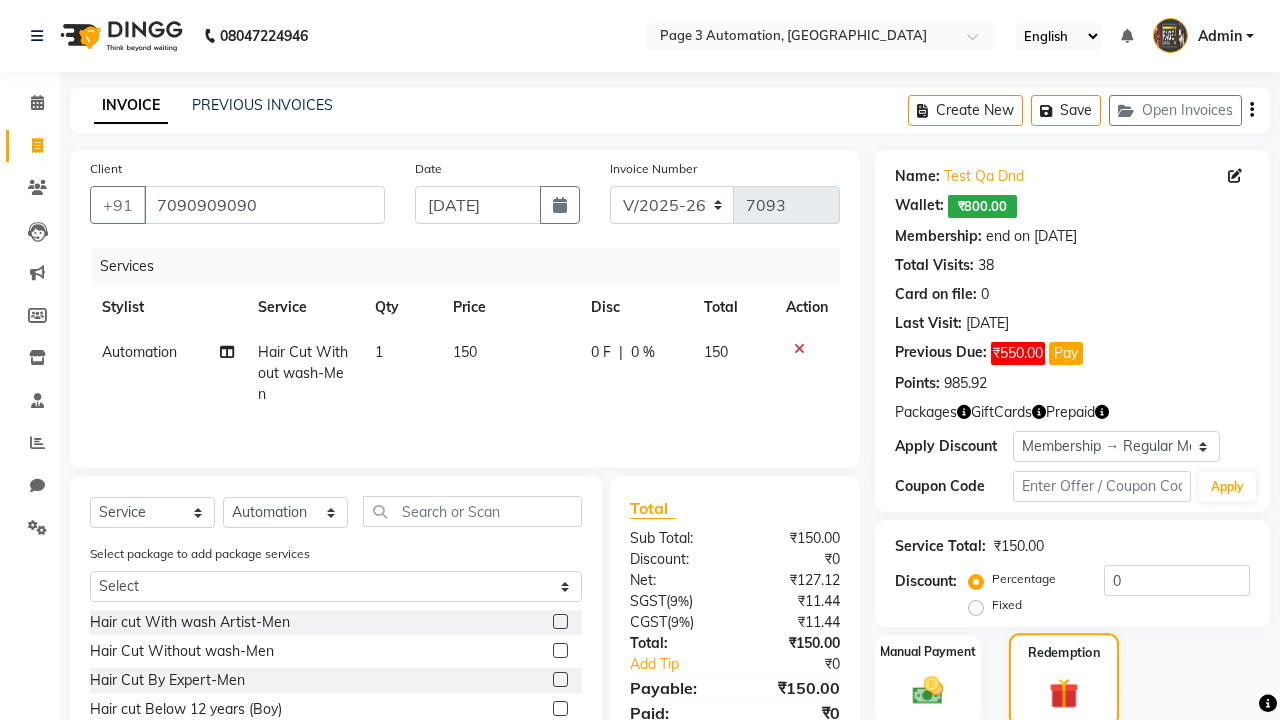 checkbox on "false" 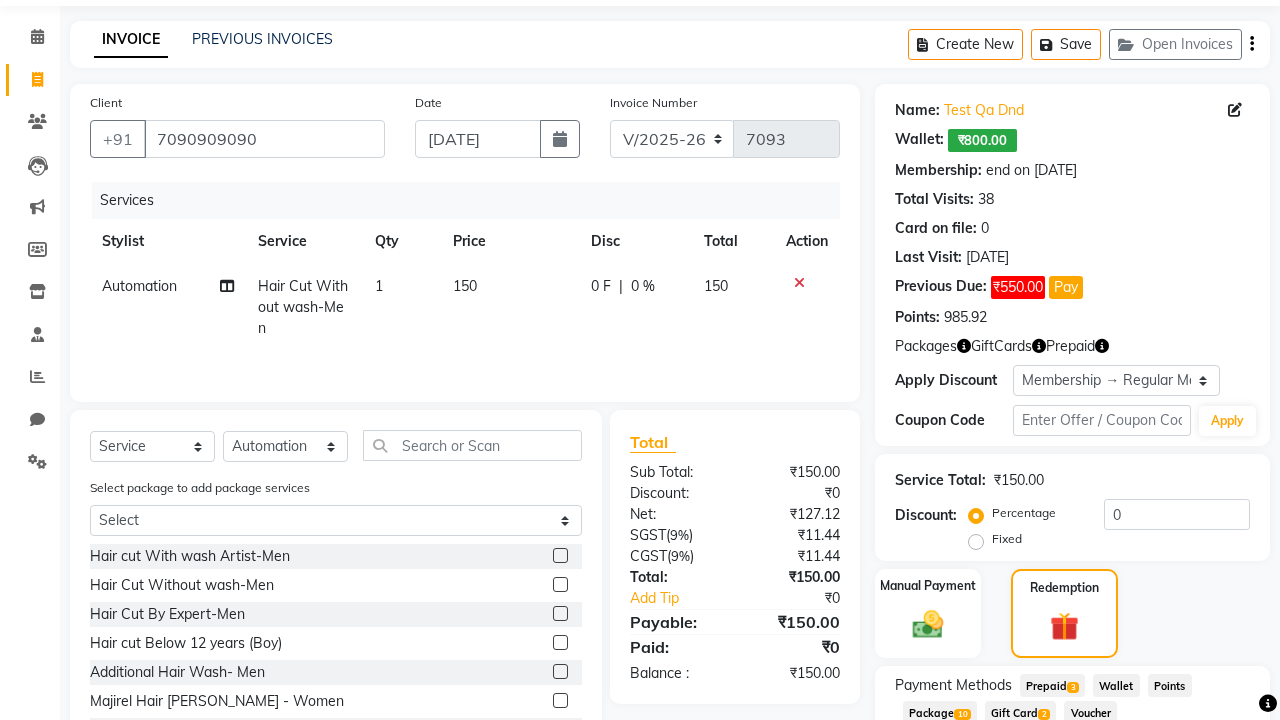 click on "Package  10" 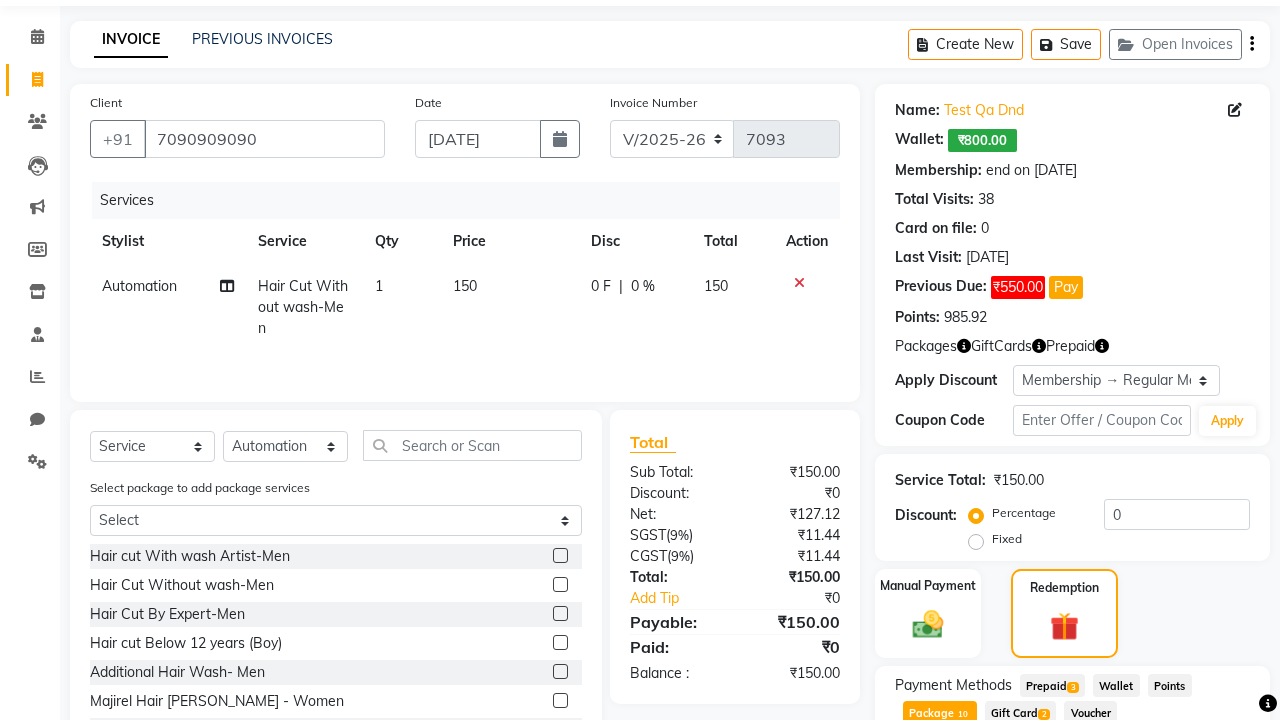 scroll, scrollTop: 203, scrollLeft: 0, axis: vertical 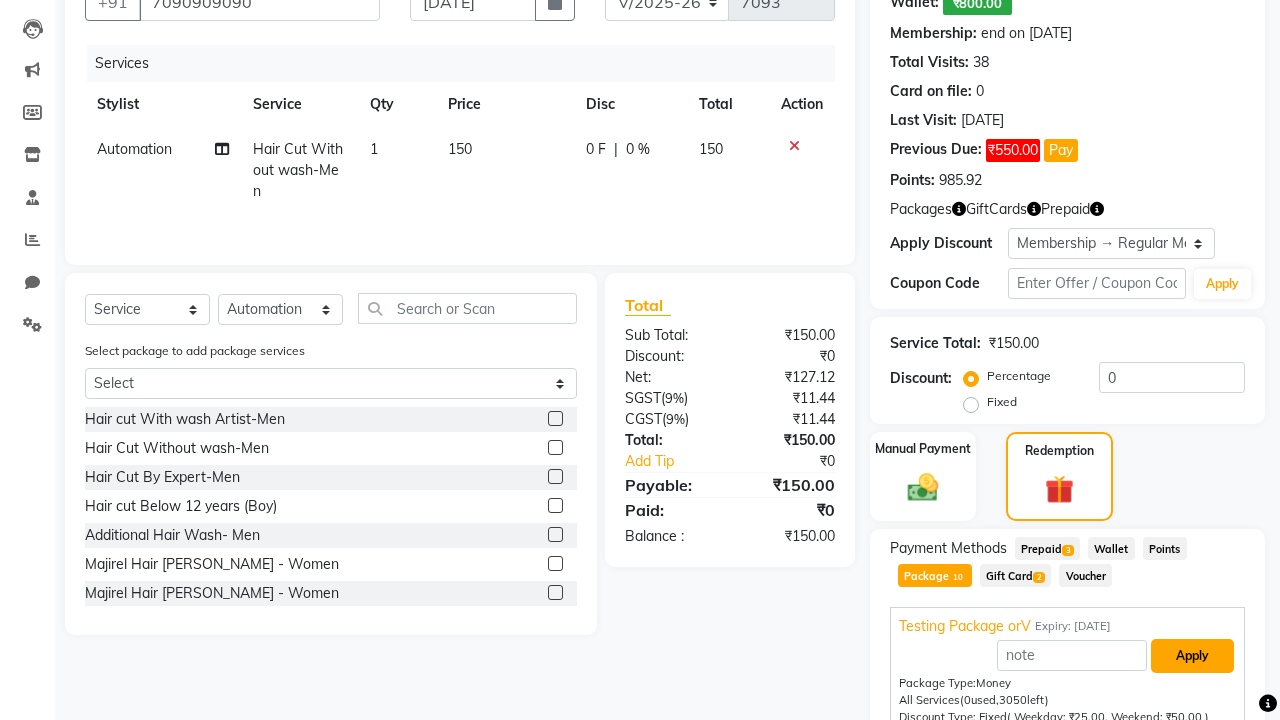 click on "Apply" at bounding box center [1192, 656] 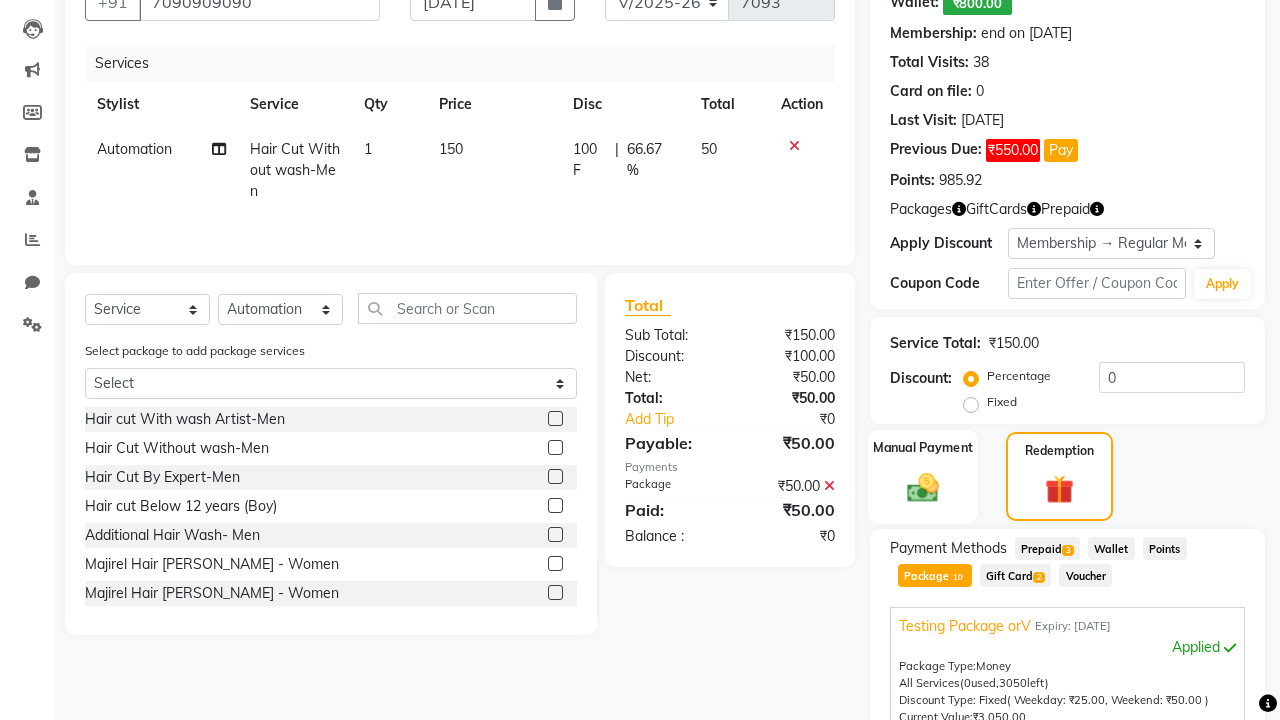 click 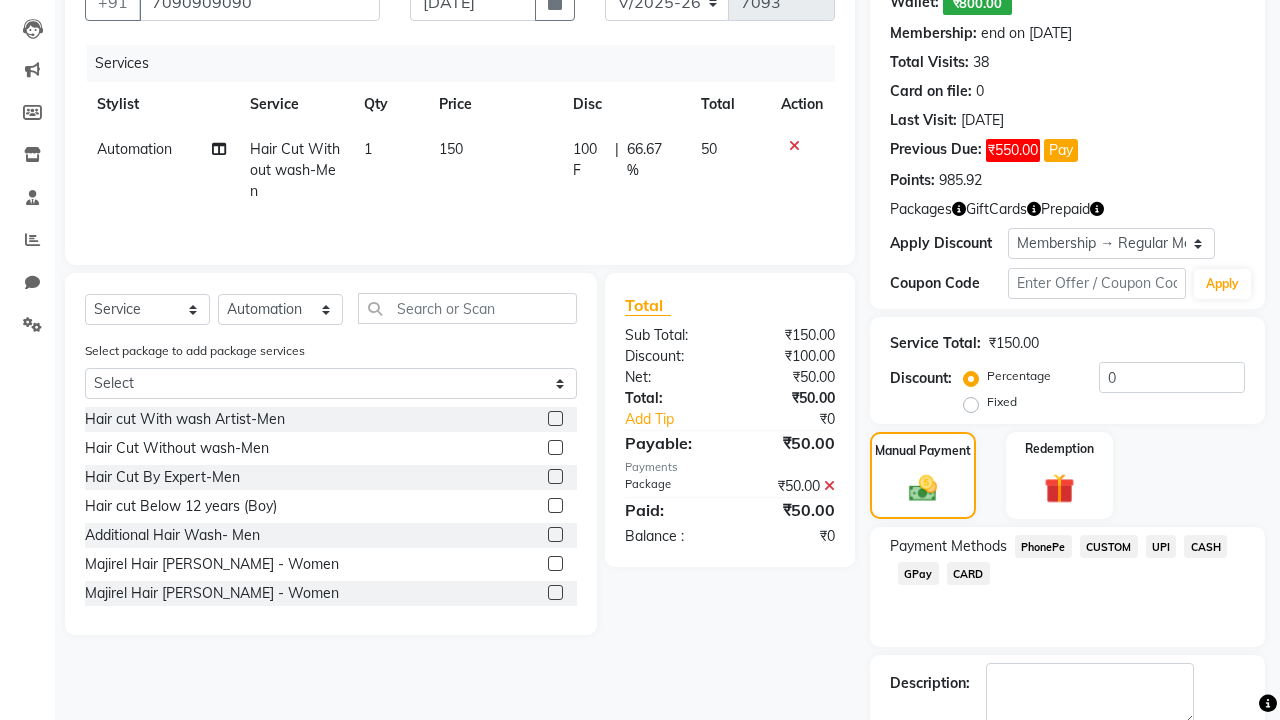 click on "PhonePe" 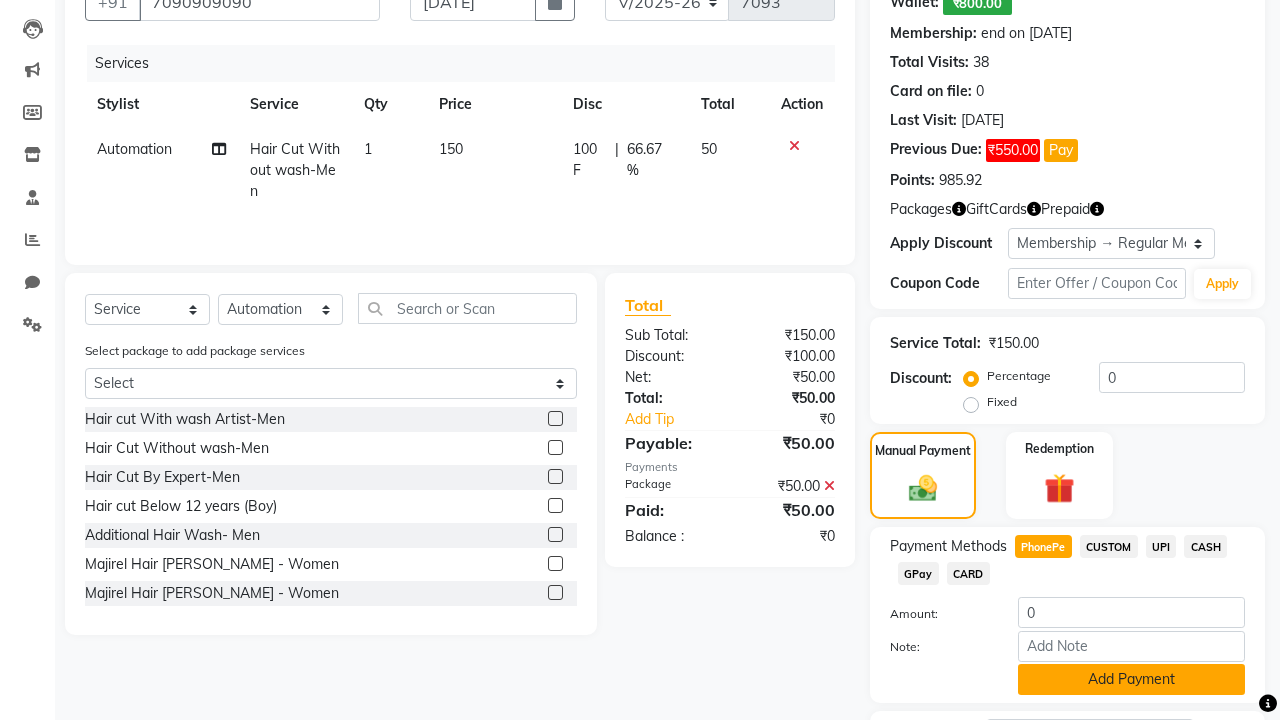 click on "Add Payment" 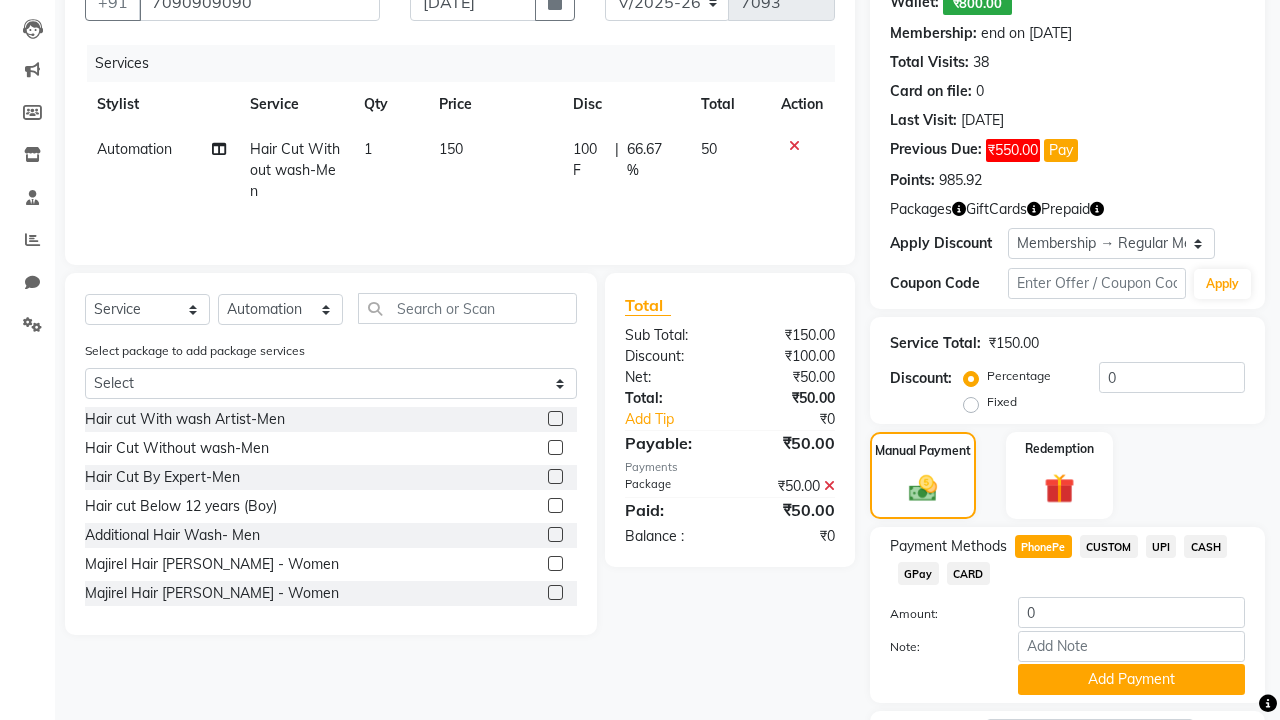 click 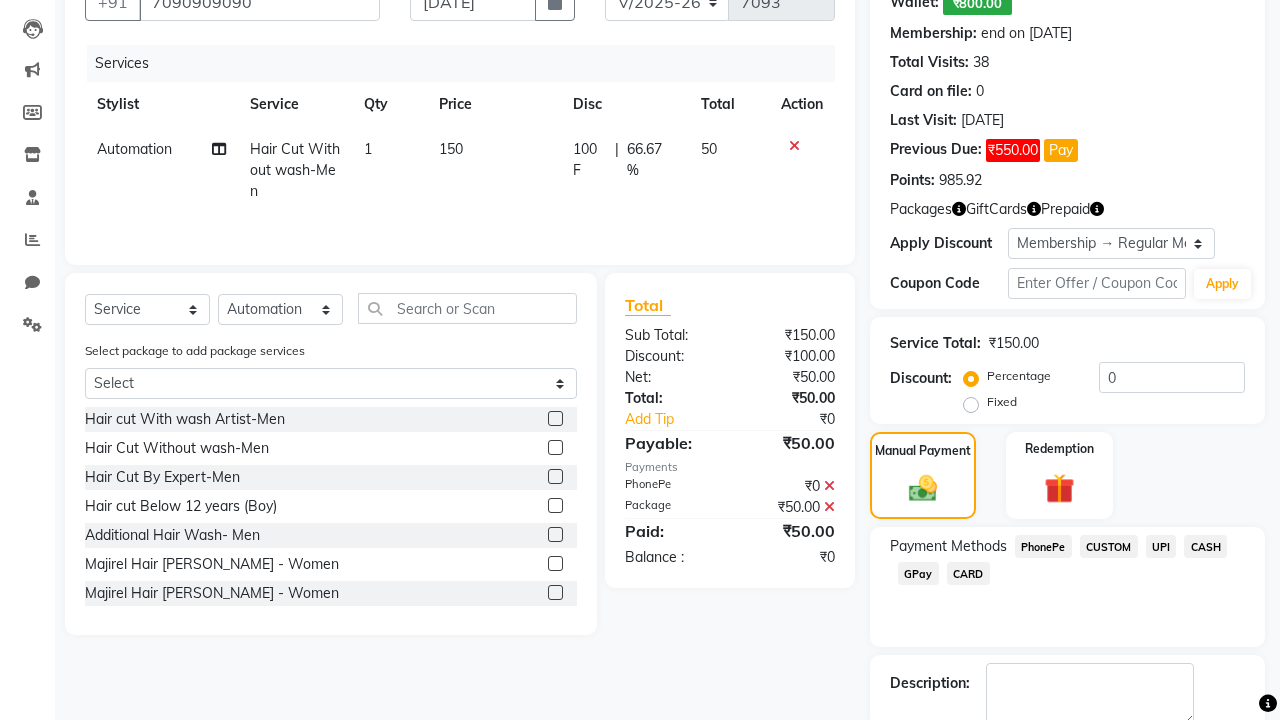 scroll, scrollTop: 314, scrollLeft: 0, axis: vertical 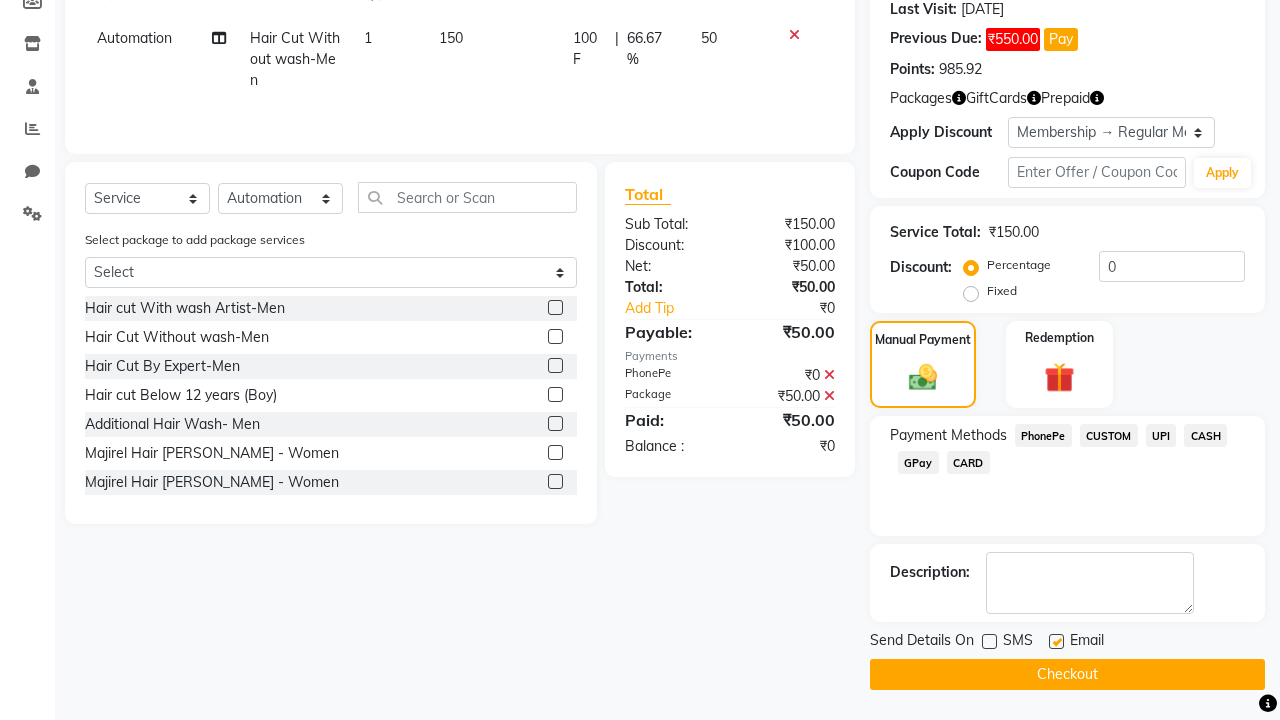 click 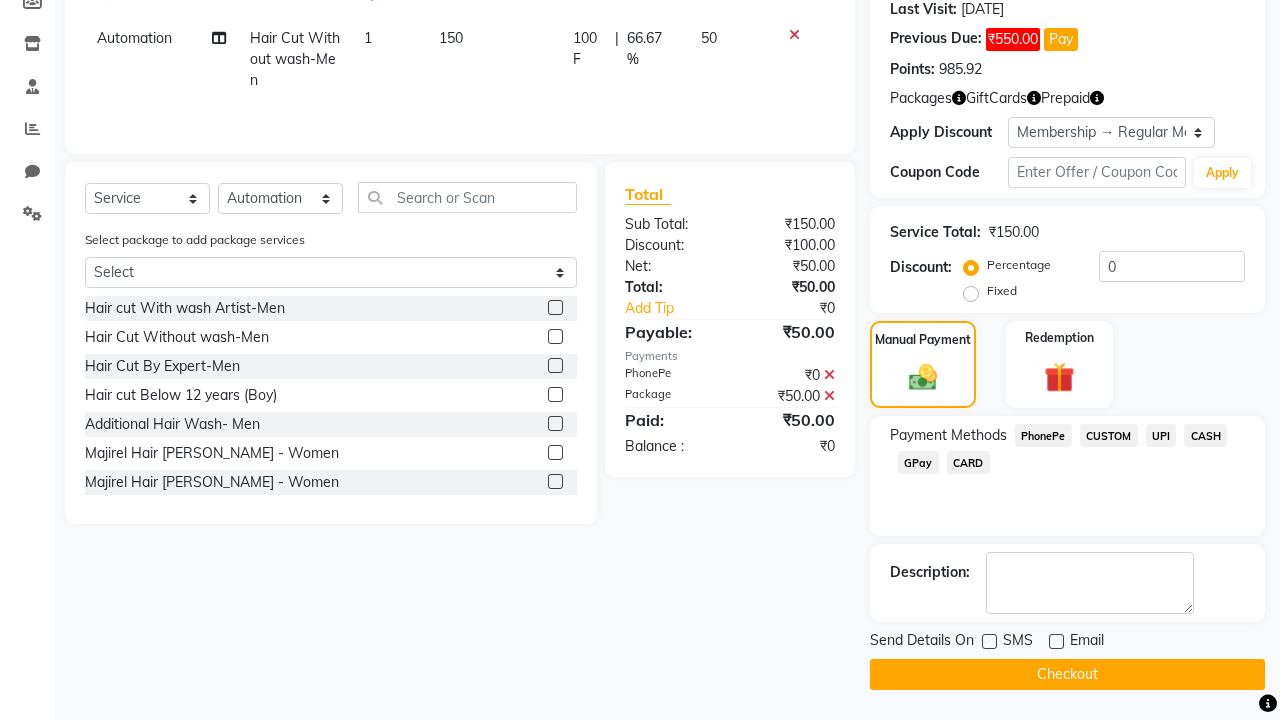 click on "Checkout" 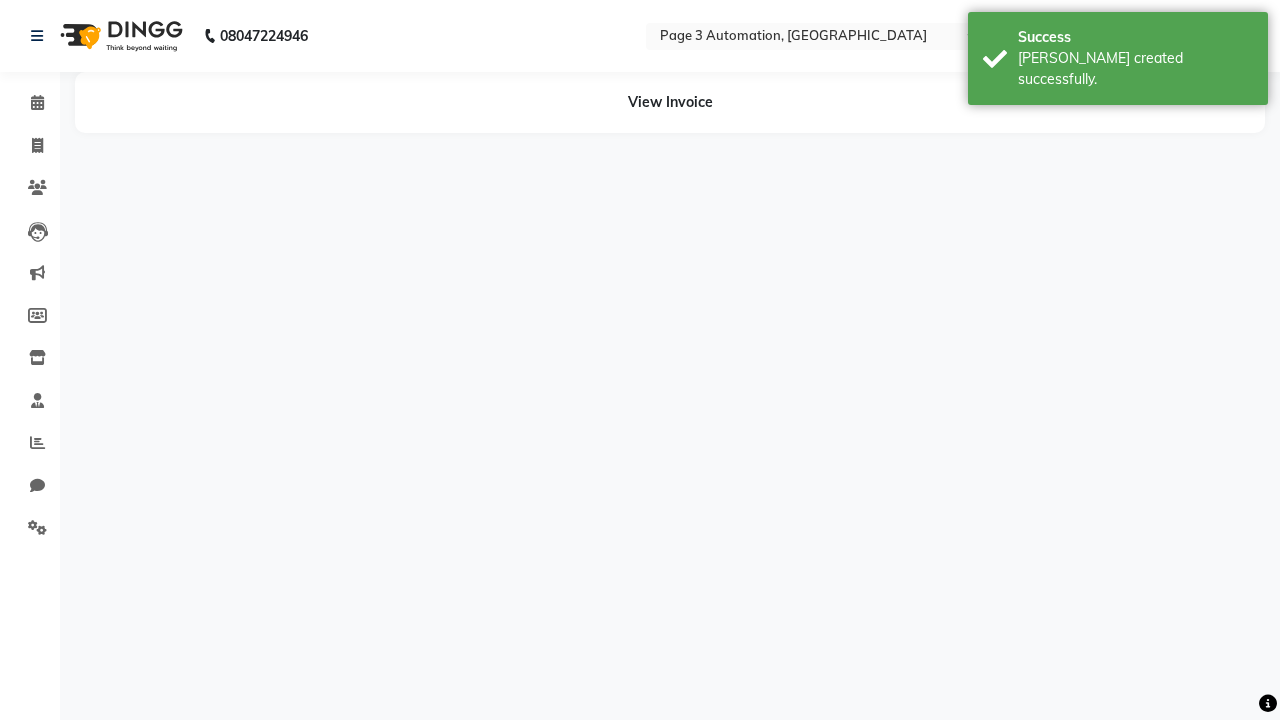 scroll, scrollTop: 0, scrollLeft: 0, axis: both 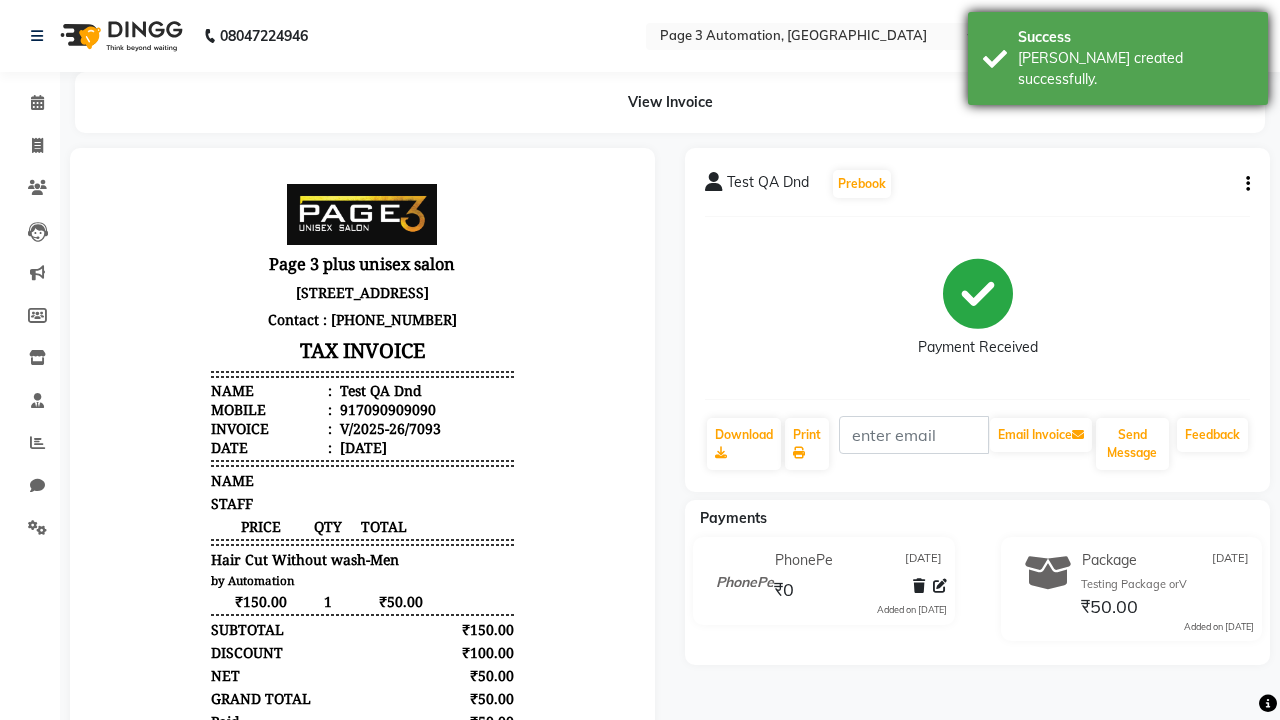 click on "[PERSON_NAME] created successfully." at bounding box center [1135, 69] 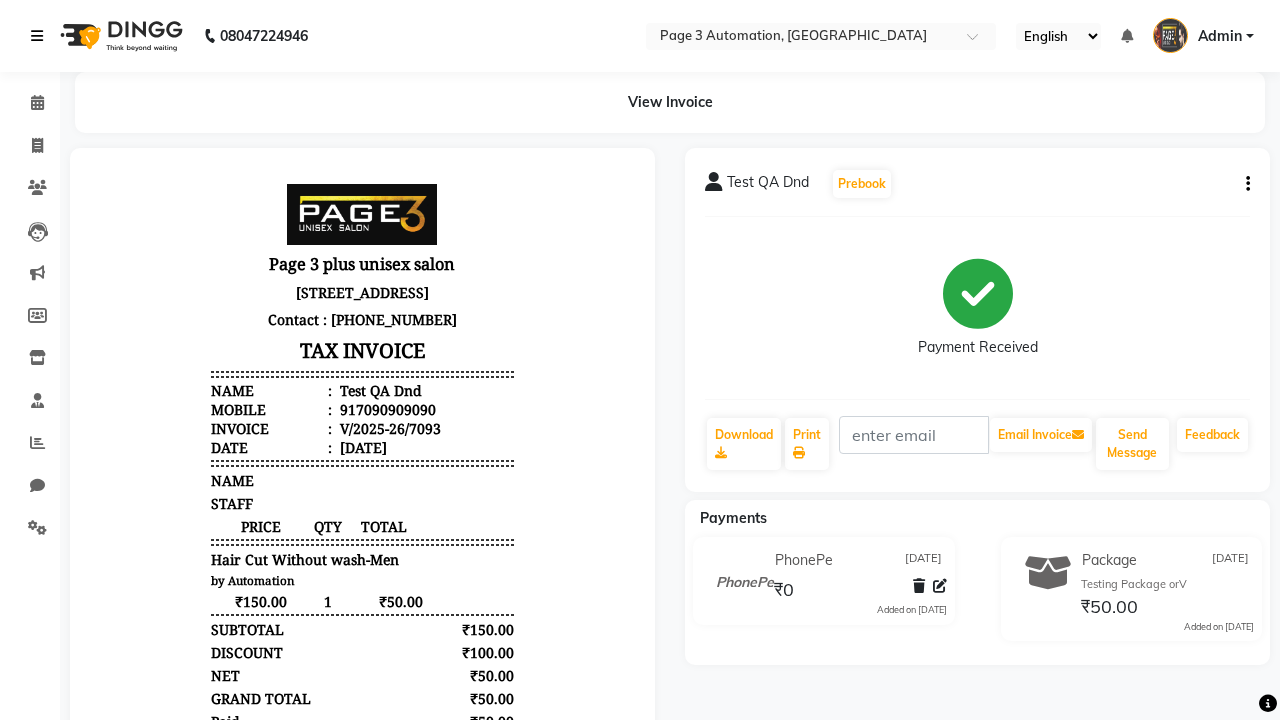 click at bounding box center (37, 36) 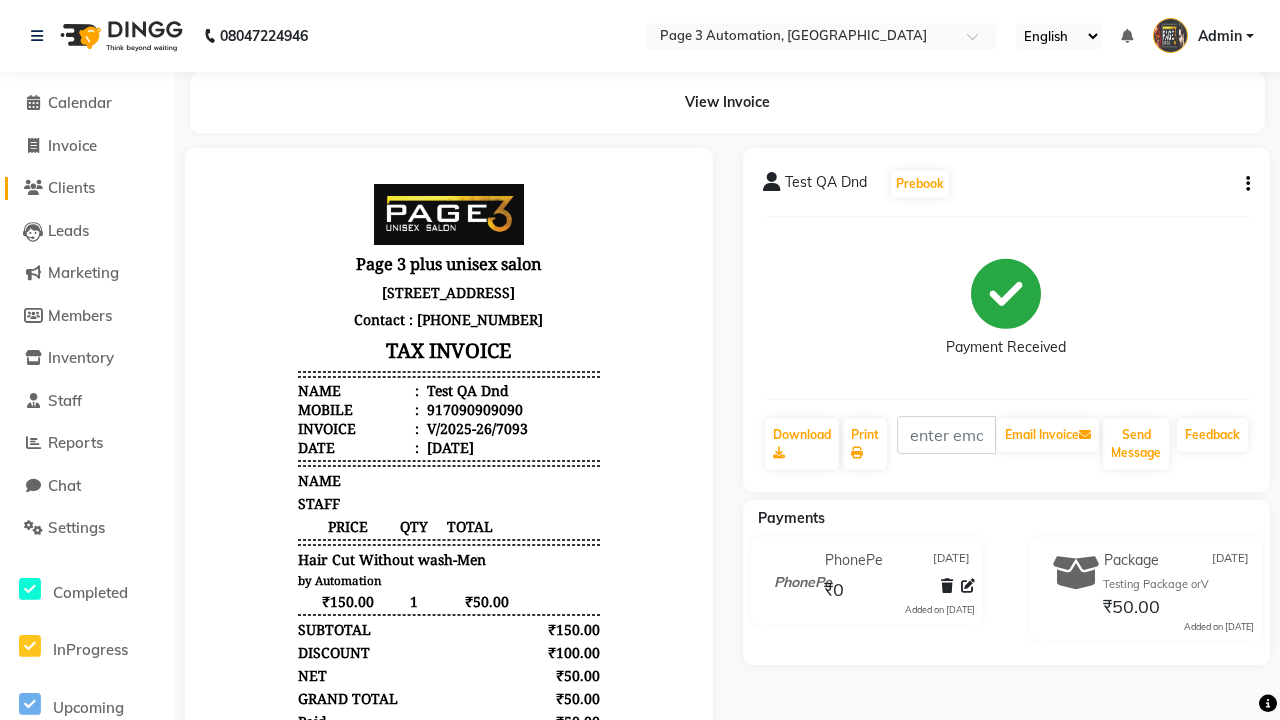 click on "Clients" 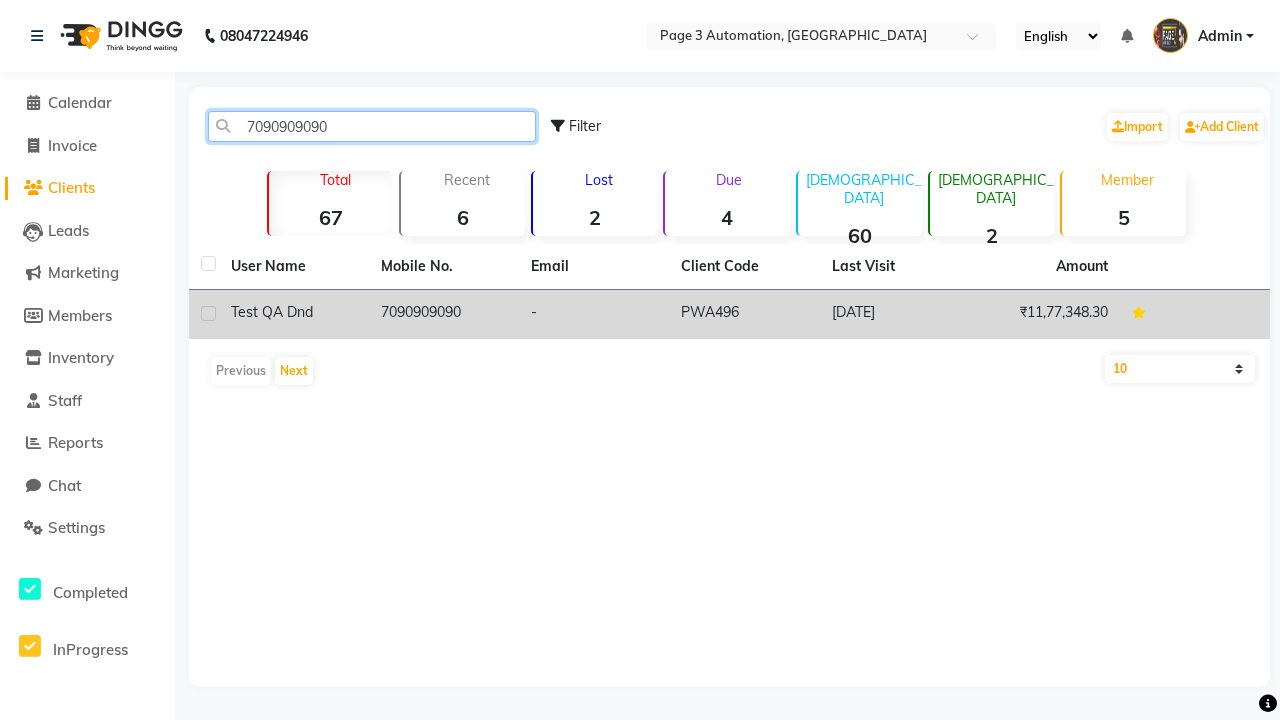 type on "7090909090" 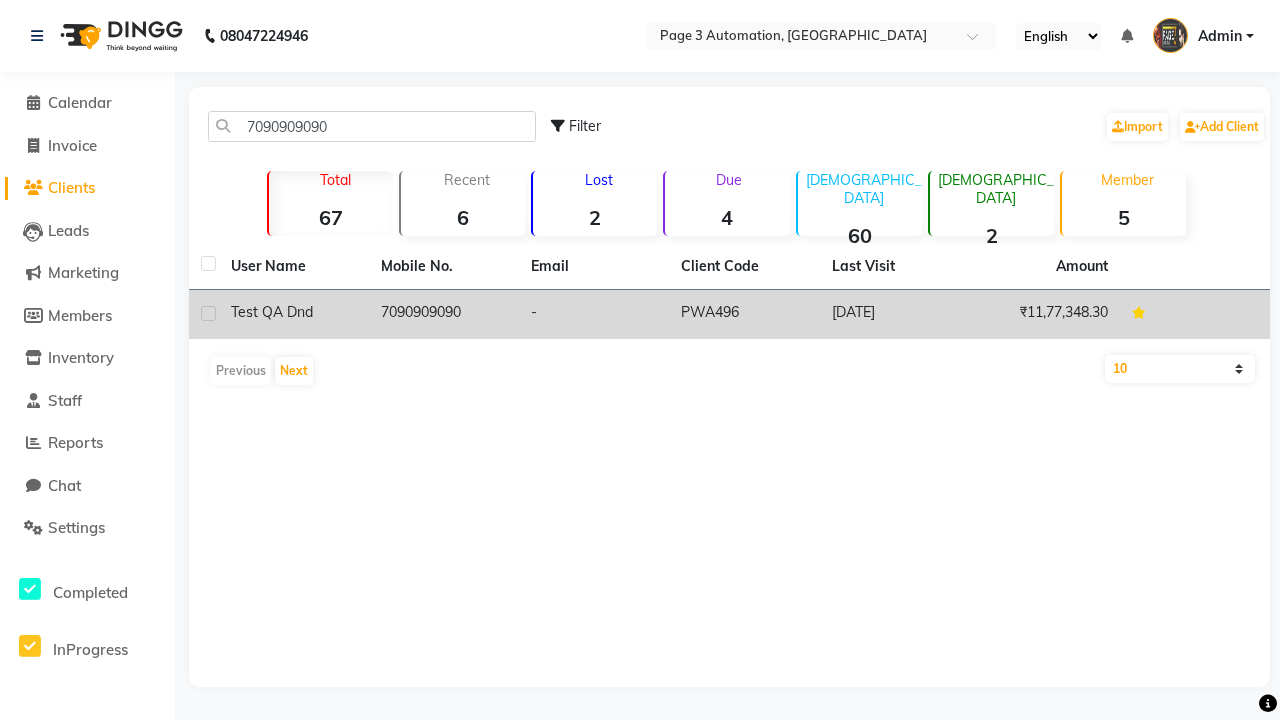 click on "7090909090" 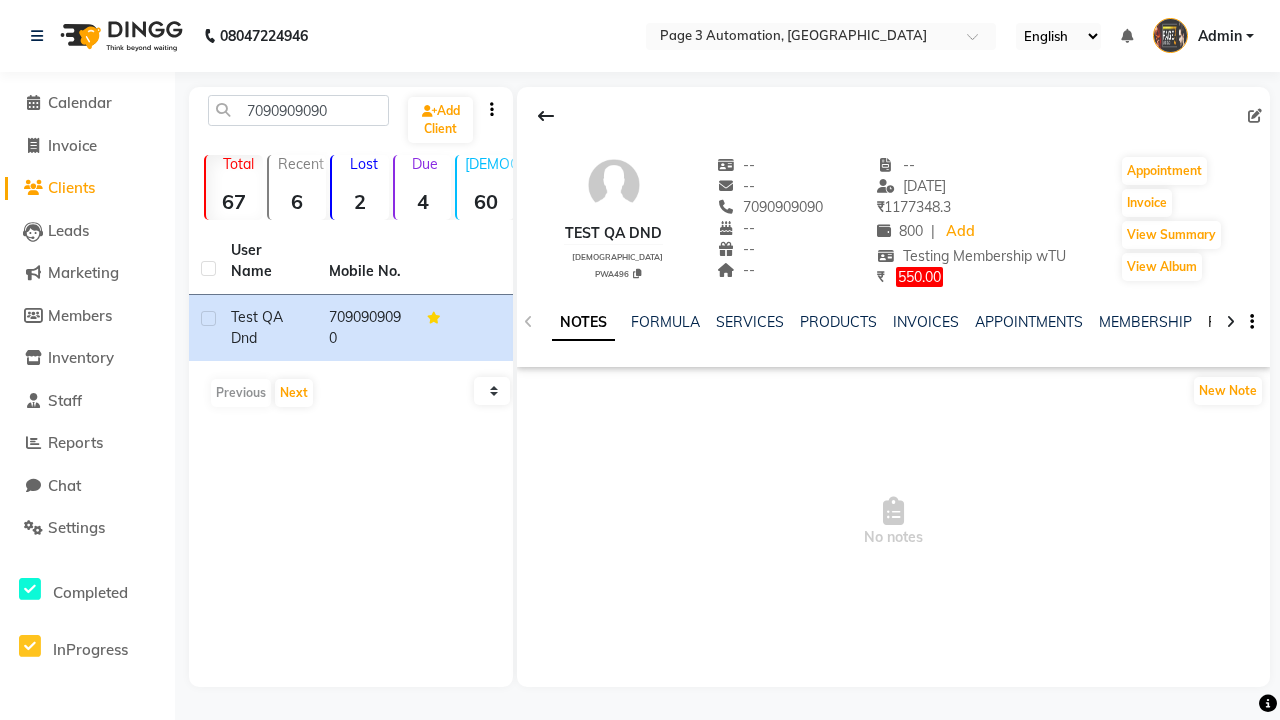 click on "PACKAGES" 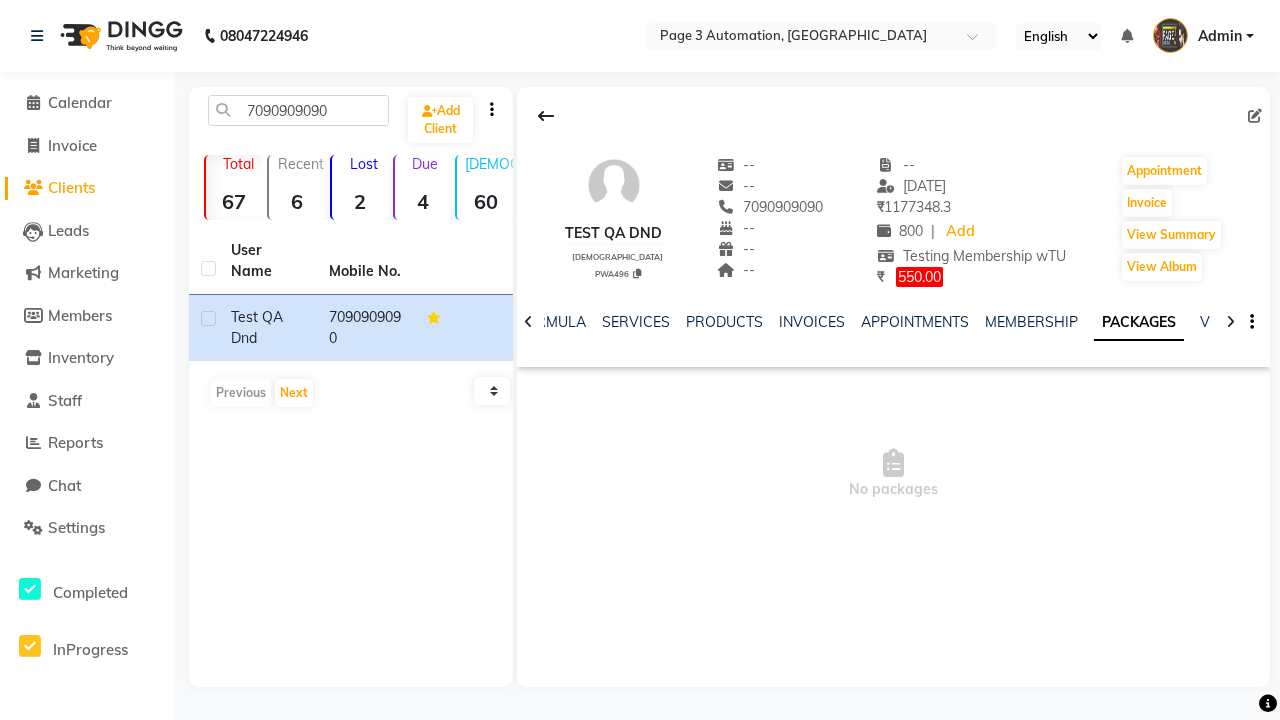 scroll, scrollTop: 0, scrollLeft: 71, axis: horizontal 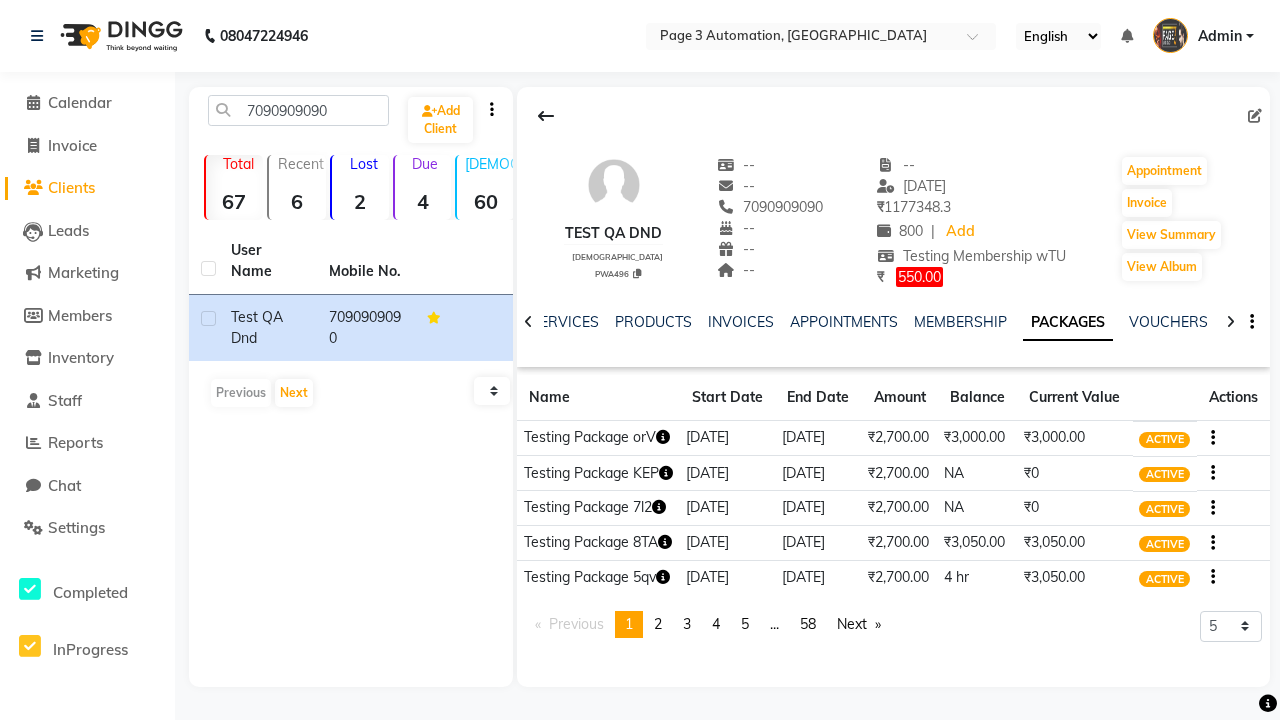 click 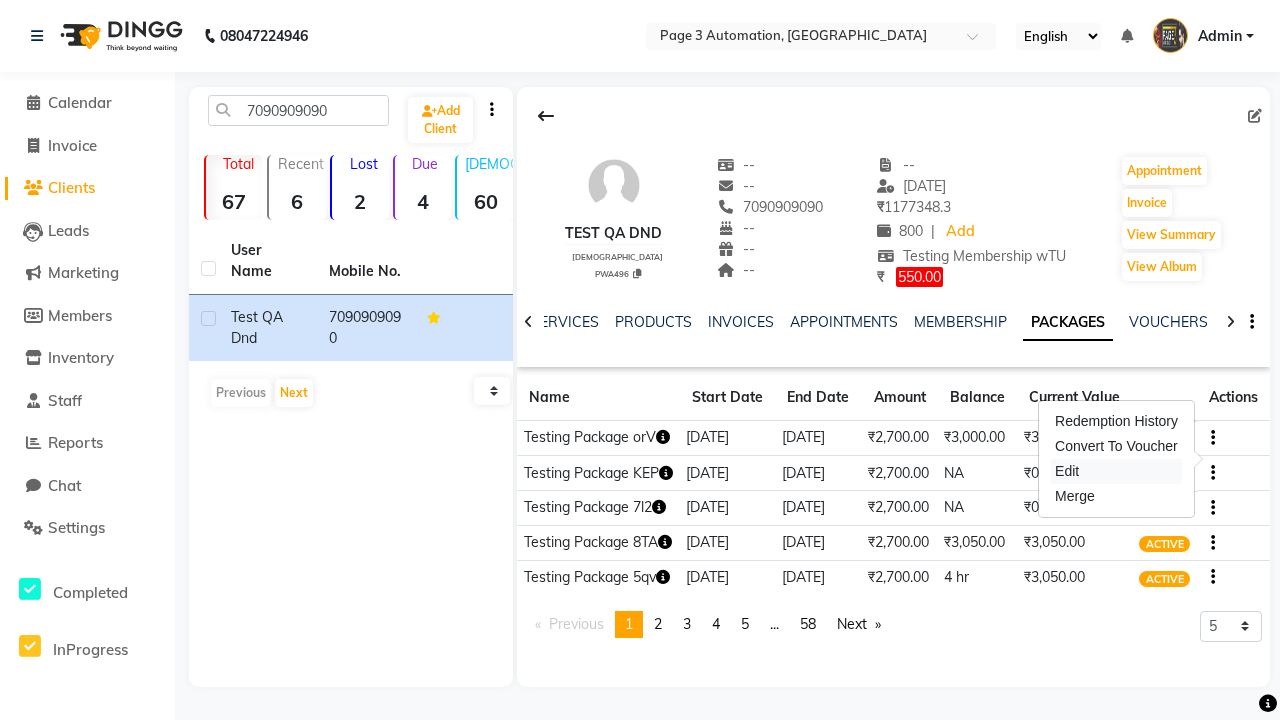 click on "Edit" at bounding box center [1116, 471] 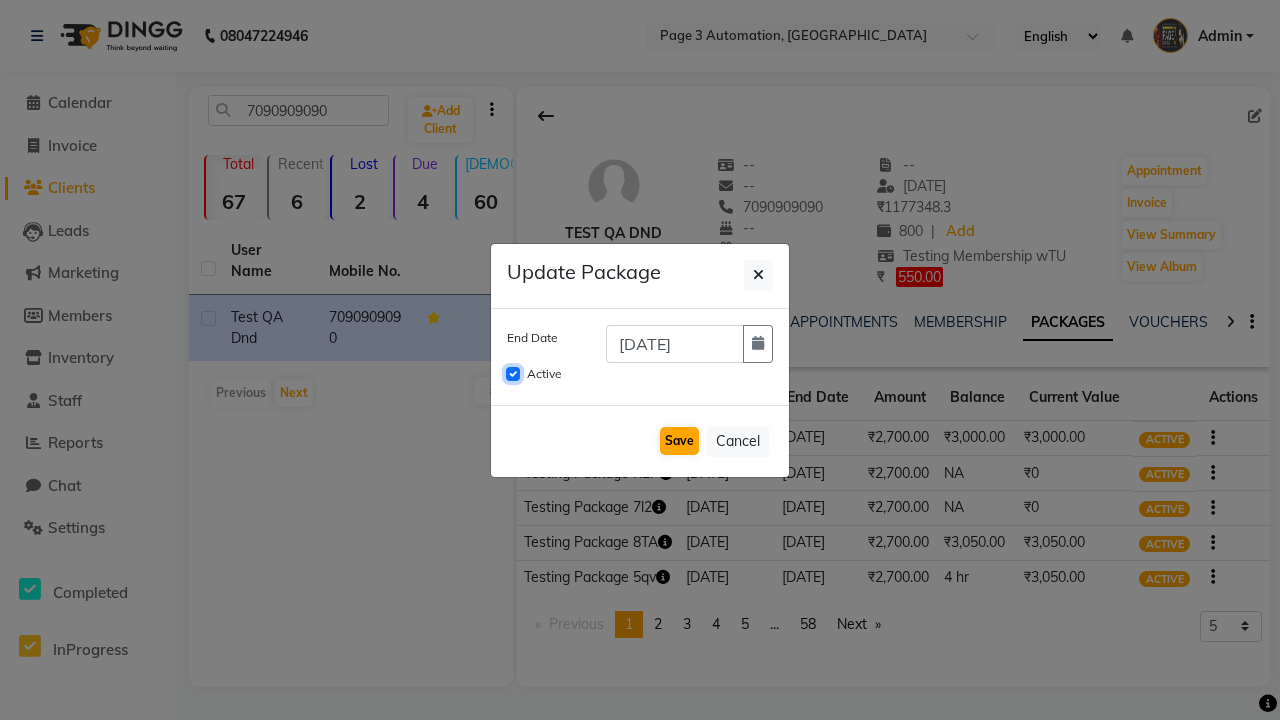click on "Active" at bounding box center [513, 374] 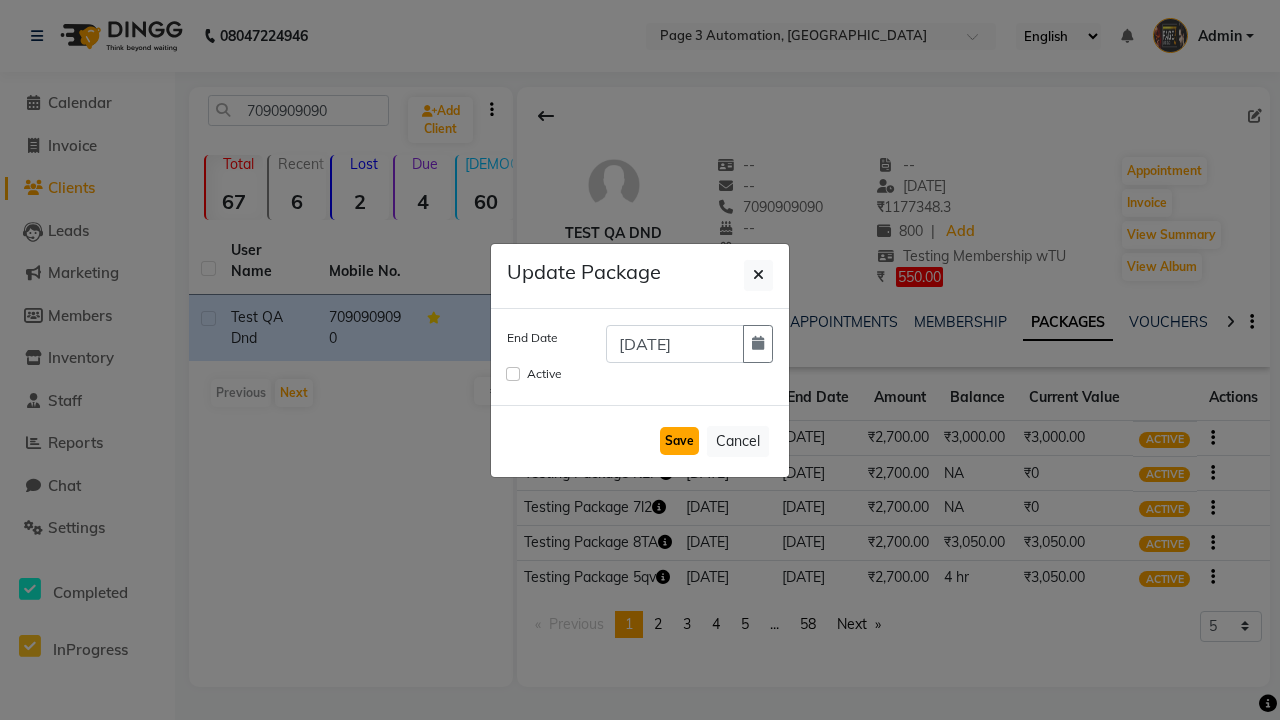 click on "Save" 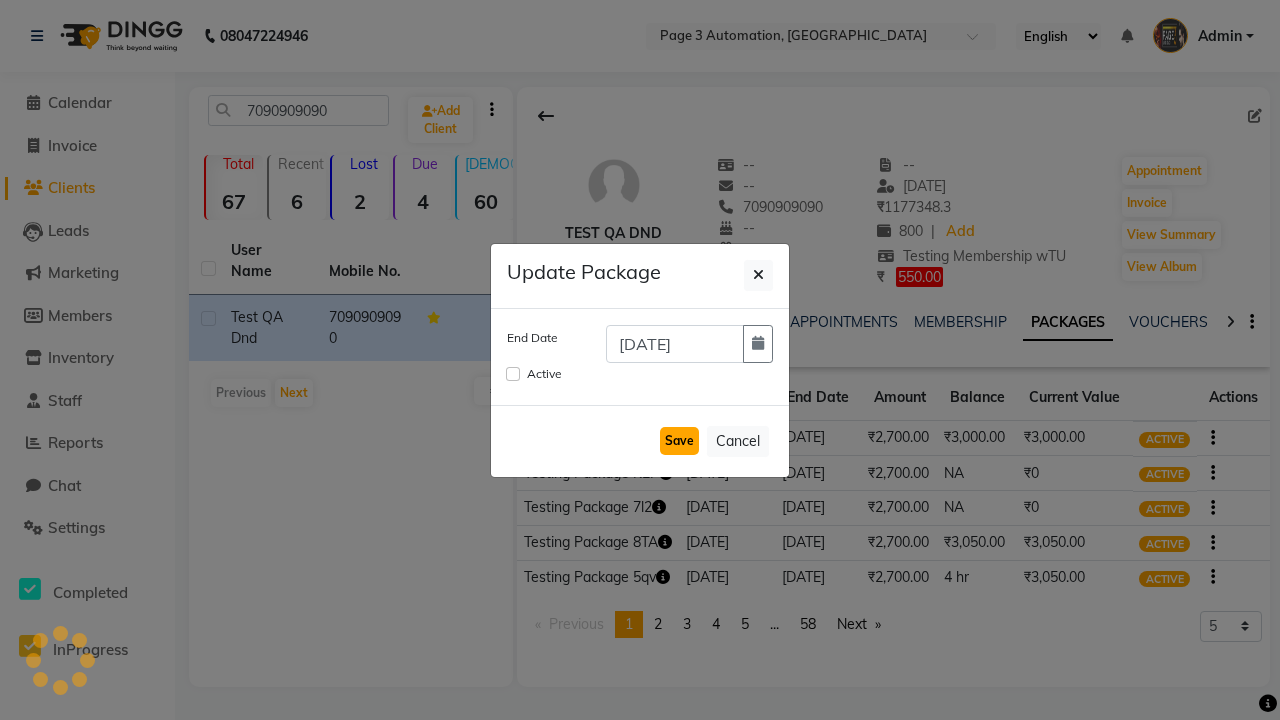 type 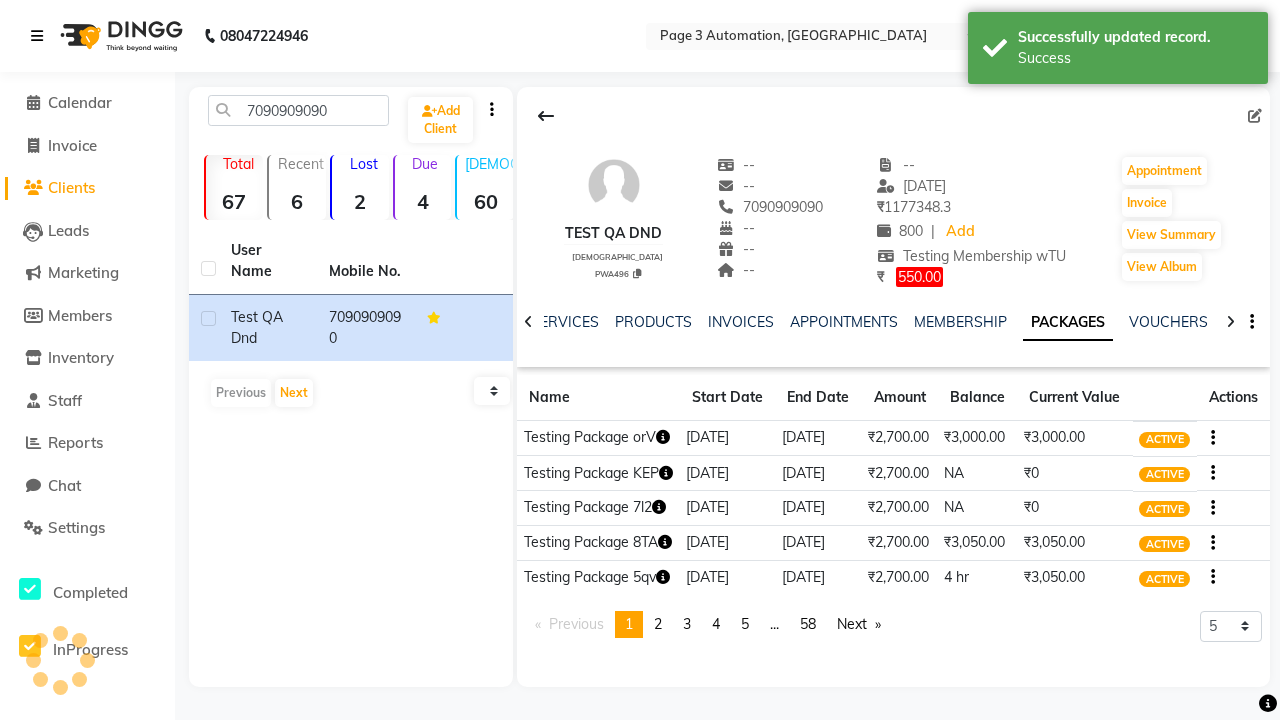 click on "Success" at bounding box center (1135, 58) 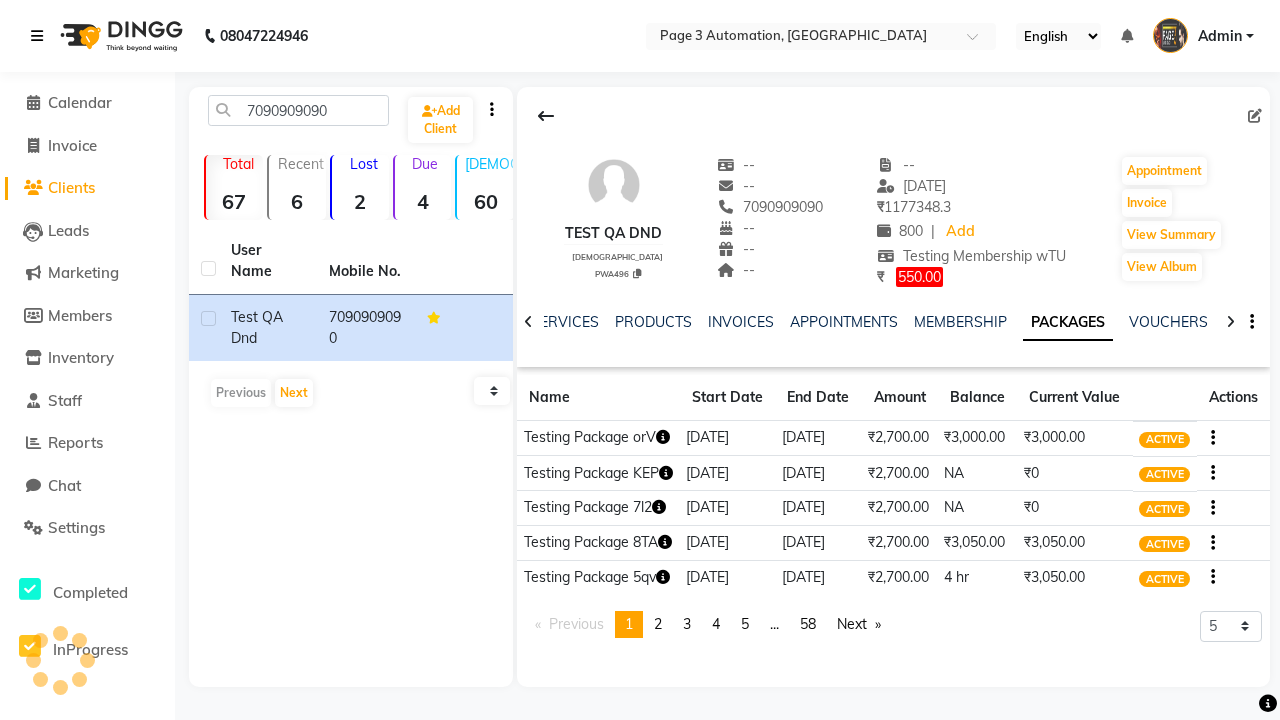 click at bounding box center [37, 36] 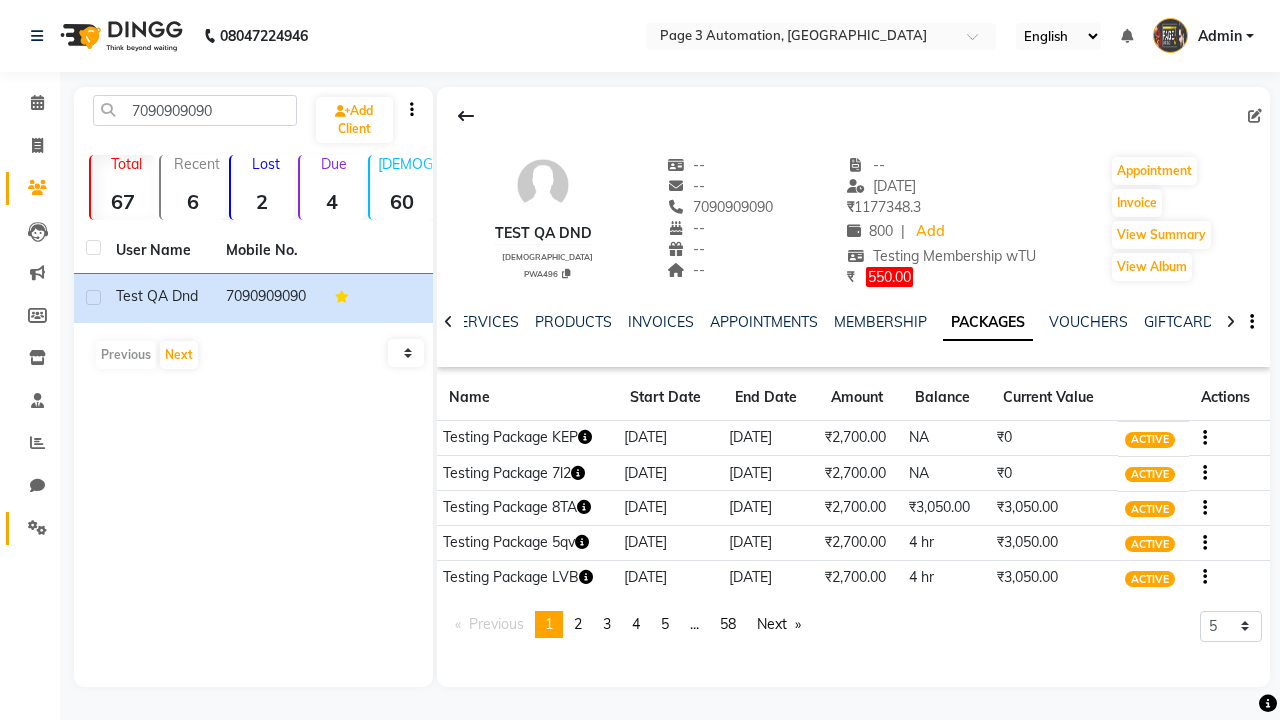 click 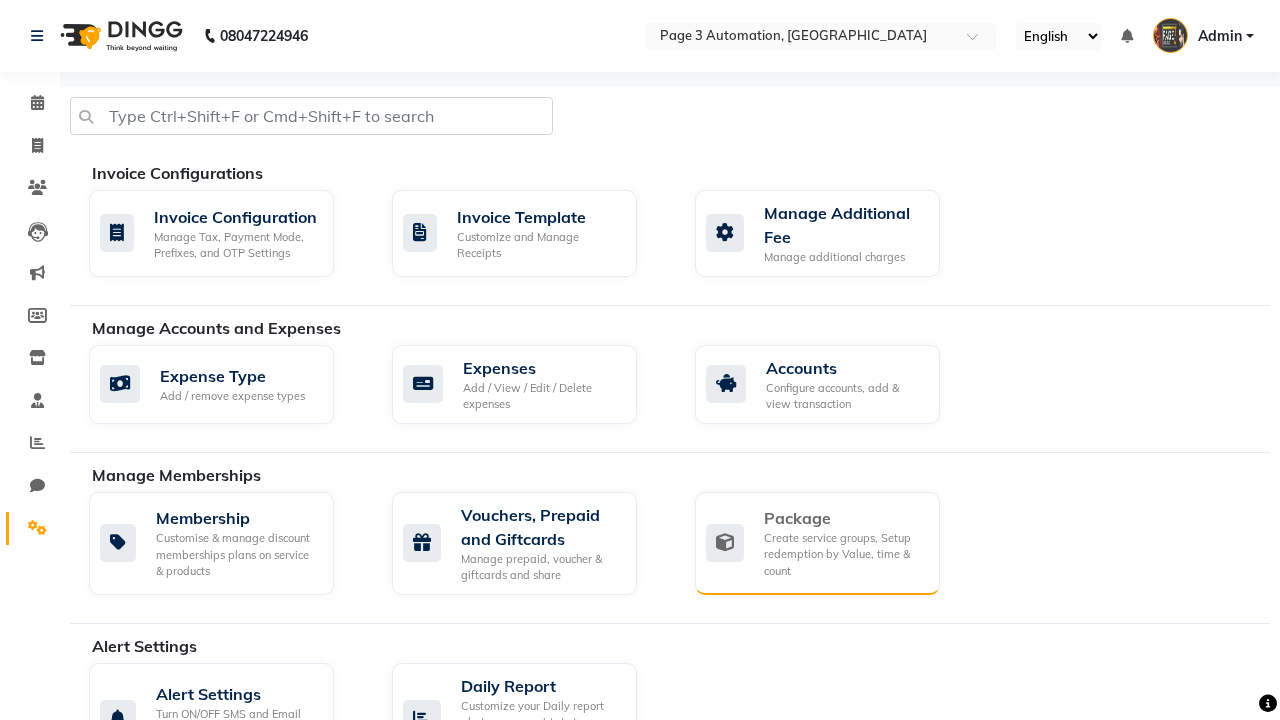 click on "Package" 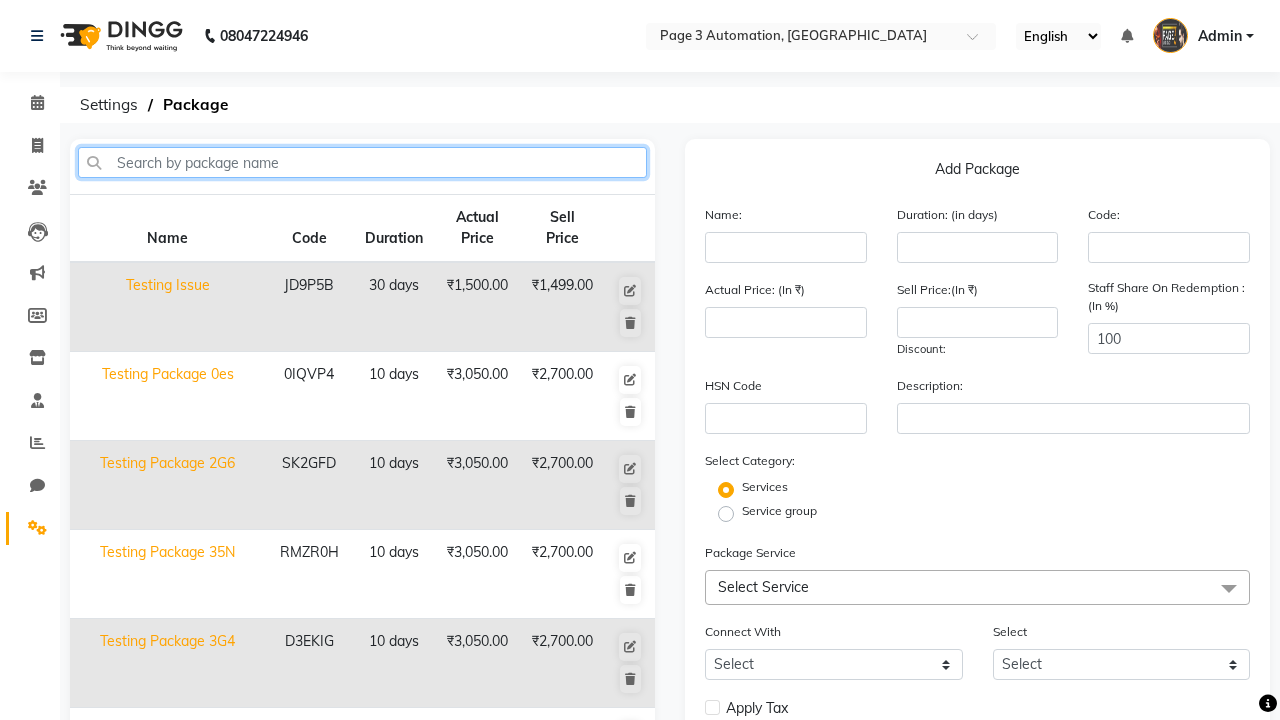 type on "Testing Package orV" 